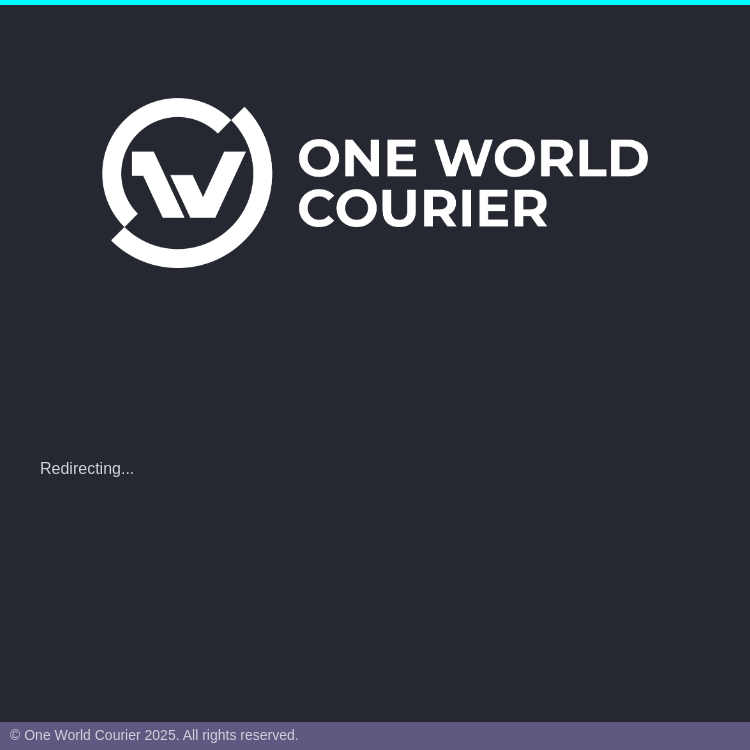 scroll, scrollTop: 0, scrollLeft: 0, axis: both 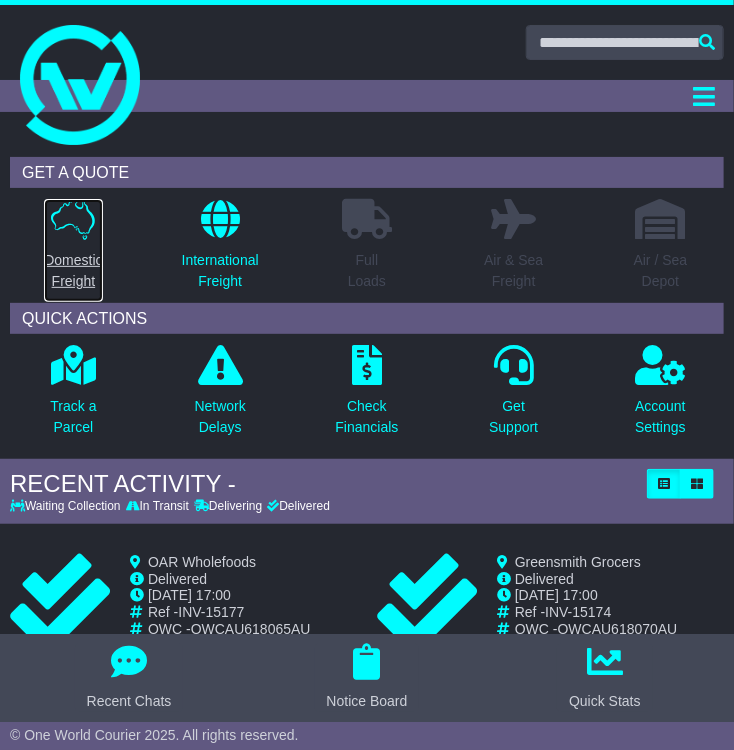 click on "Domestic Freight" at bounding box center [73, 271] 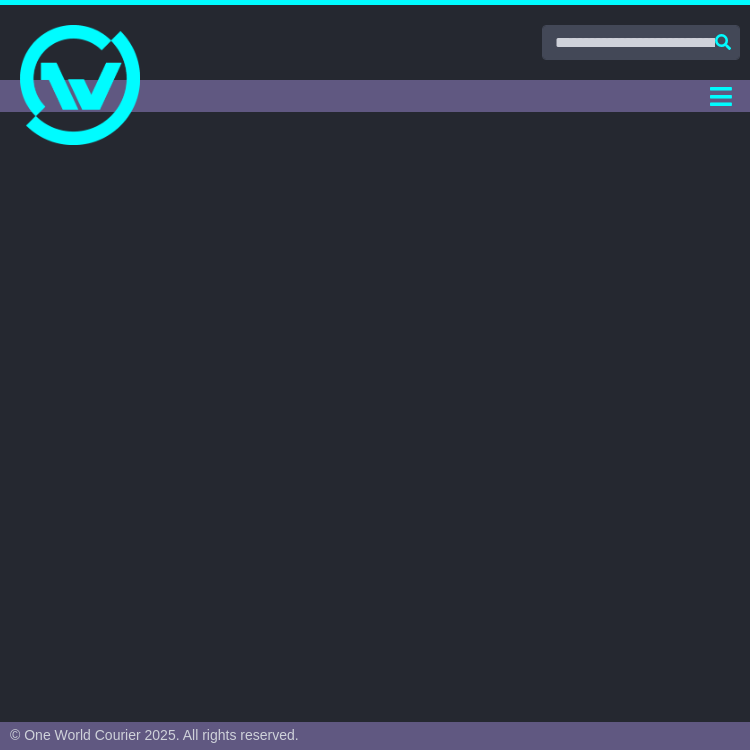 scroll, scrollTop: 0, scrollLeft: 0, axis: both 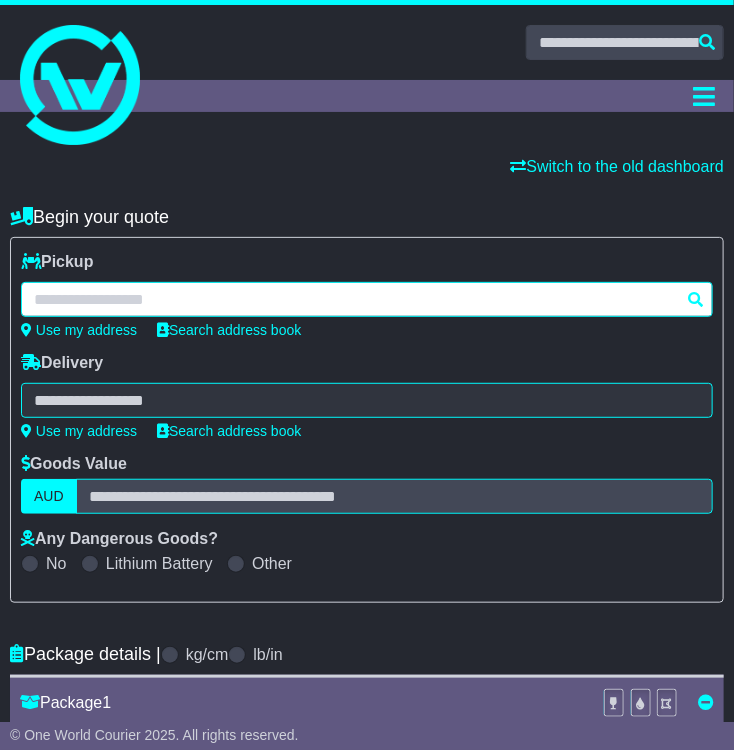 click at bounding box center [367, 299] 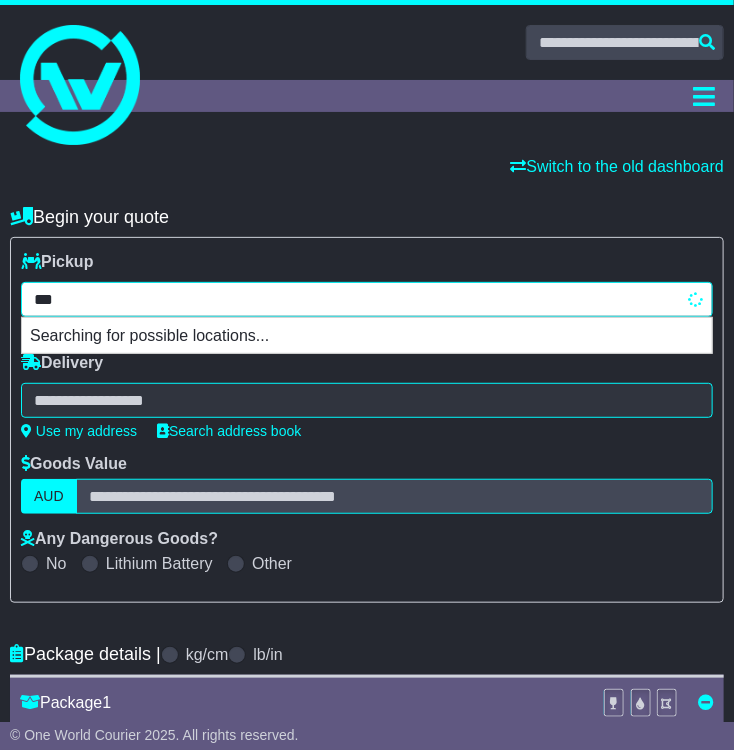 type on "****" 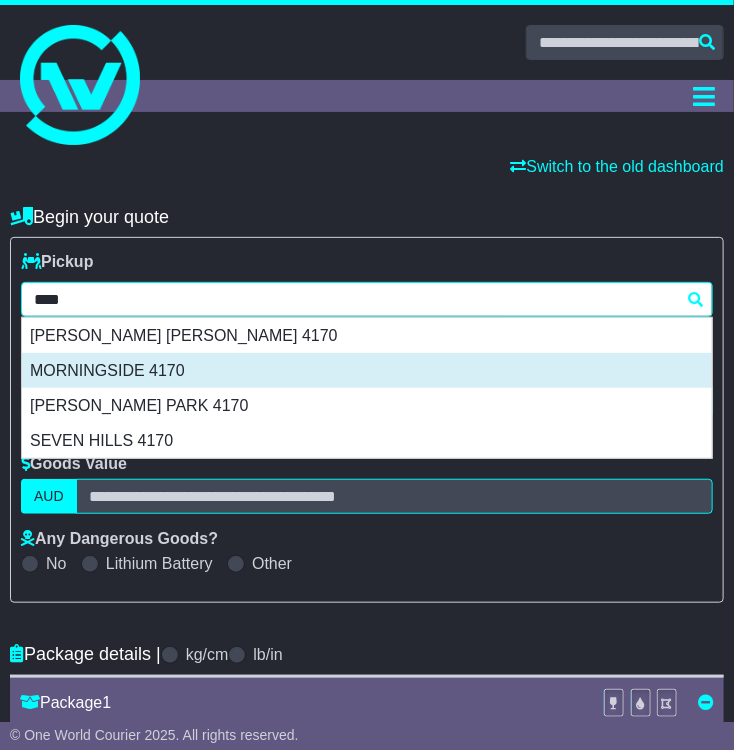 click on "MORNINGSIDE 4170" at bounding box center (367, 370) 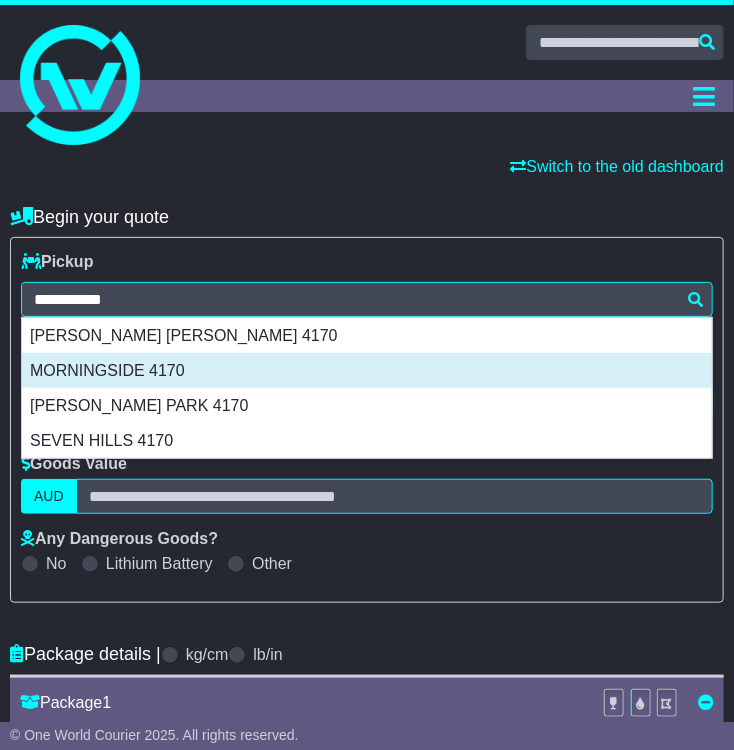 type on "**********" 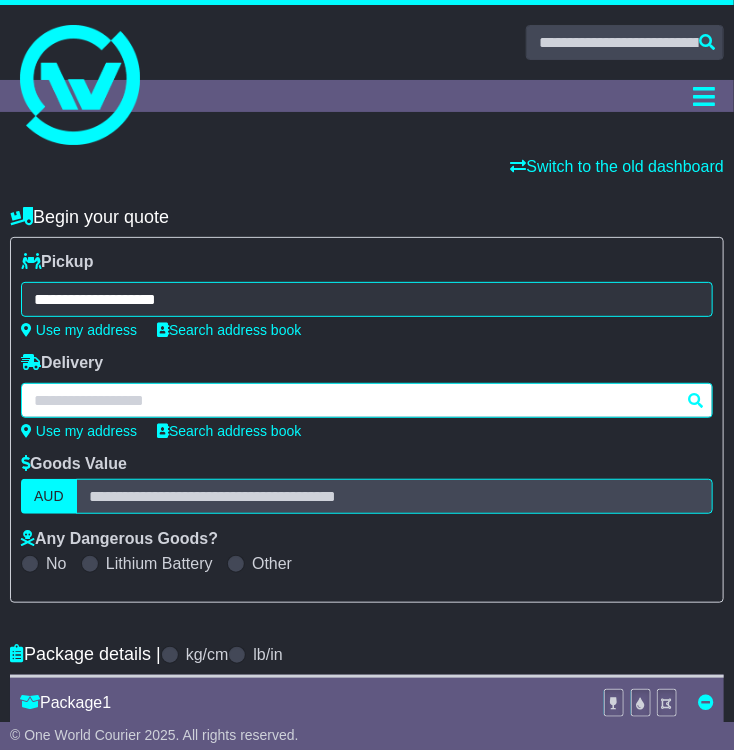 click at bounding box center [367, 400] 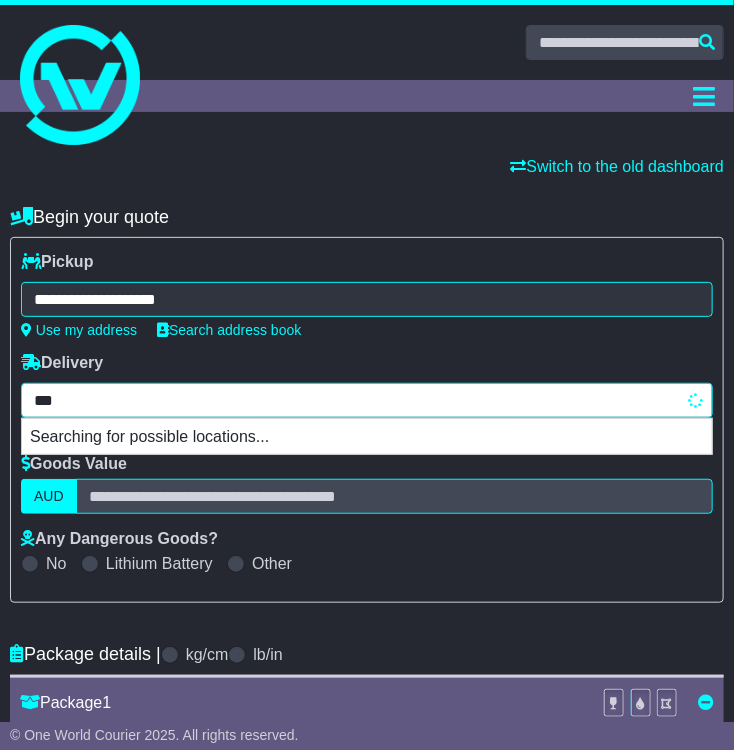 type on "****" 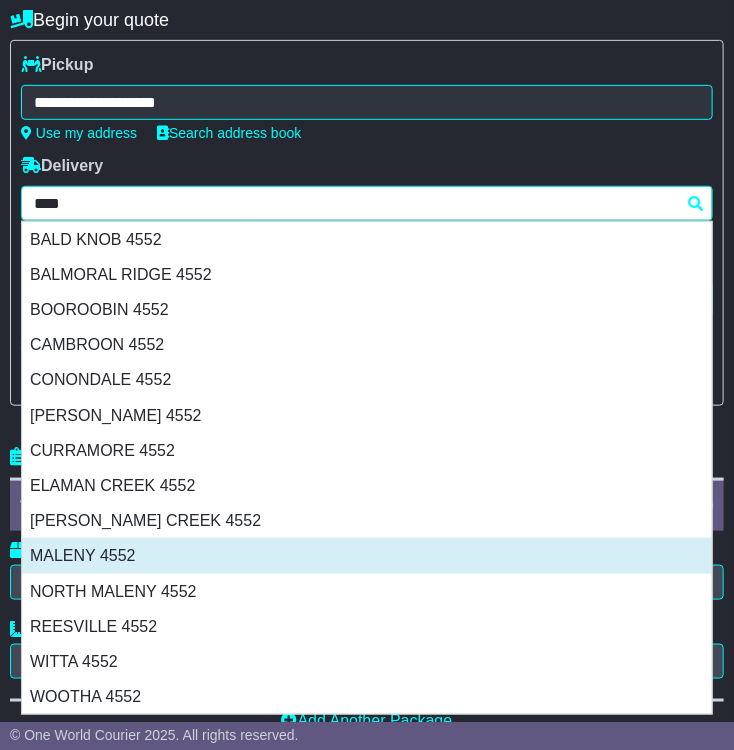 scroll, scrollTop: 200, scrollLeft: 0, axis: vertical 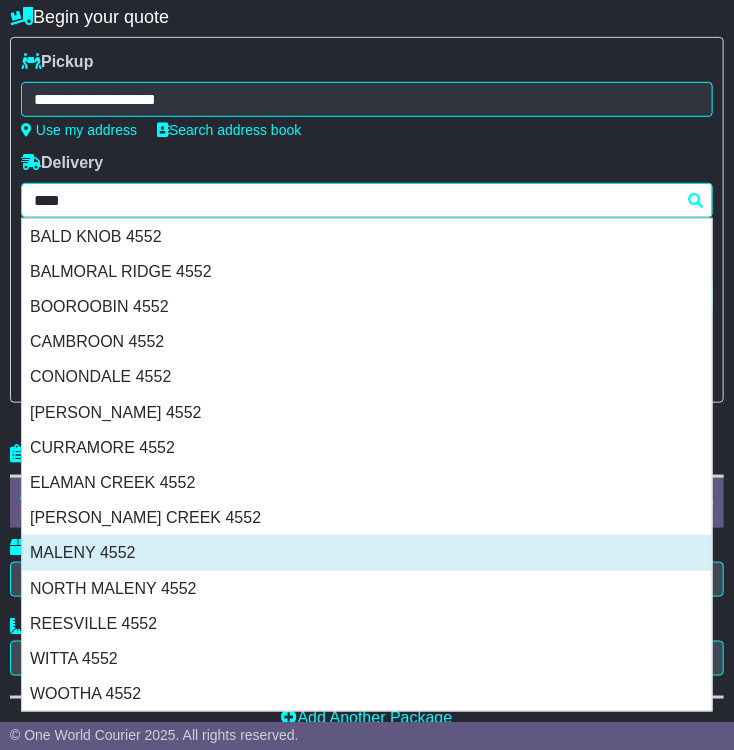 click on "MALENY 4552" at bounding box center [367, 552] 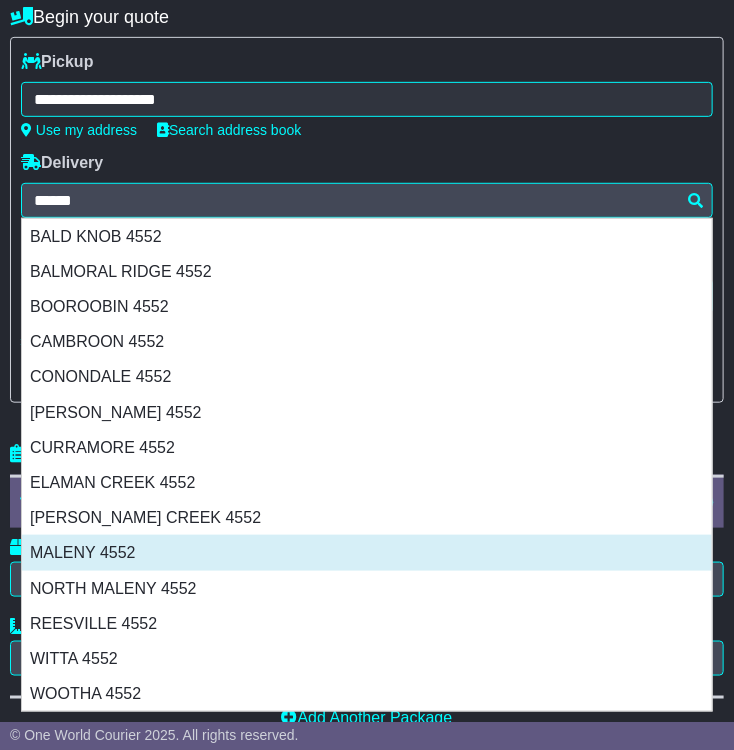type on "**********" 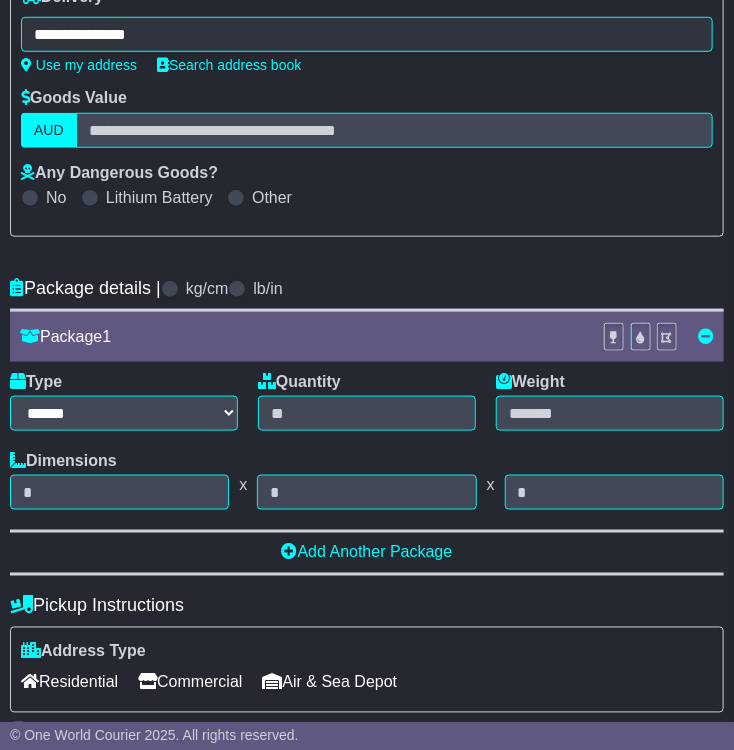 scroll, scrollTop: 400, scrollLeft: 0, axis: vertical 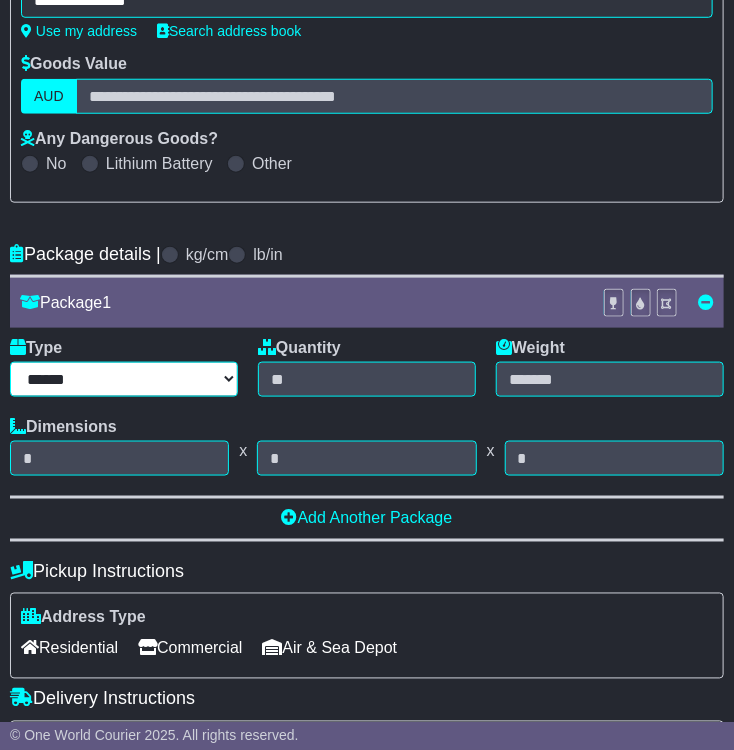 click on "****** ****** *** ******** ***** **** **** ****** *** *******" at bounding box center [124, 379] 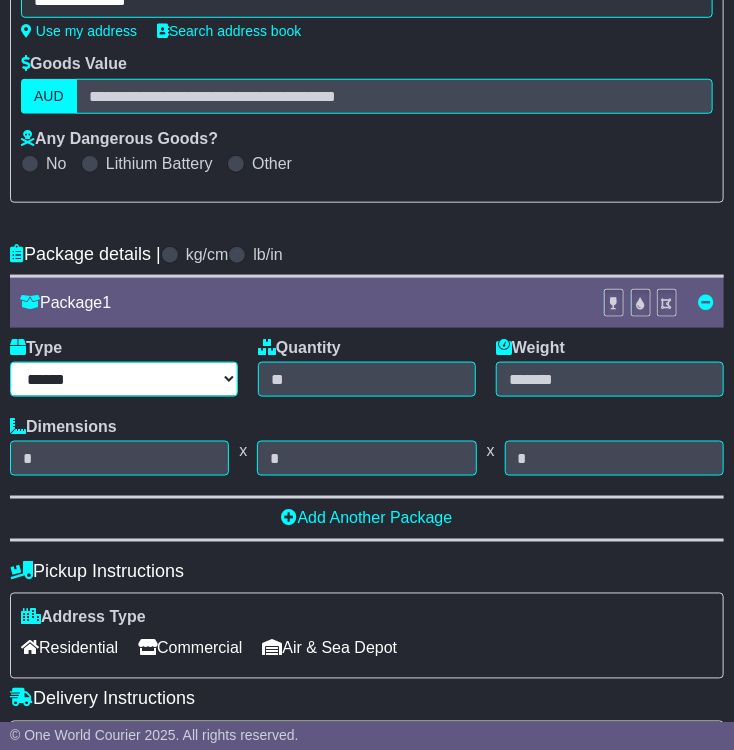 select on "****" 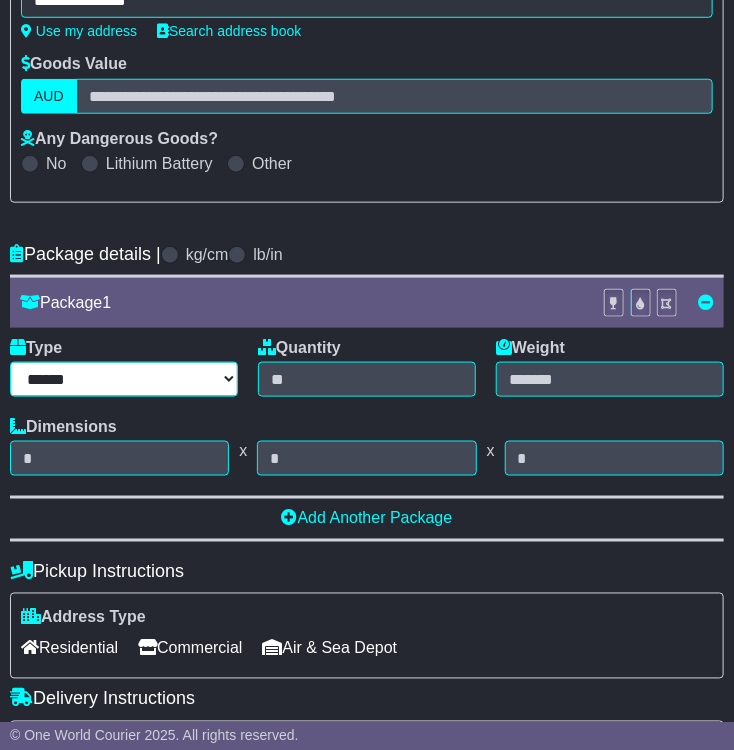 click on "****** ****** *** ******** ***** **** **** ****** *** *******" at bounding box center [124, 379] 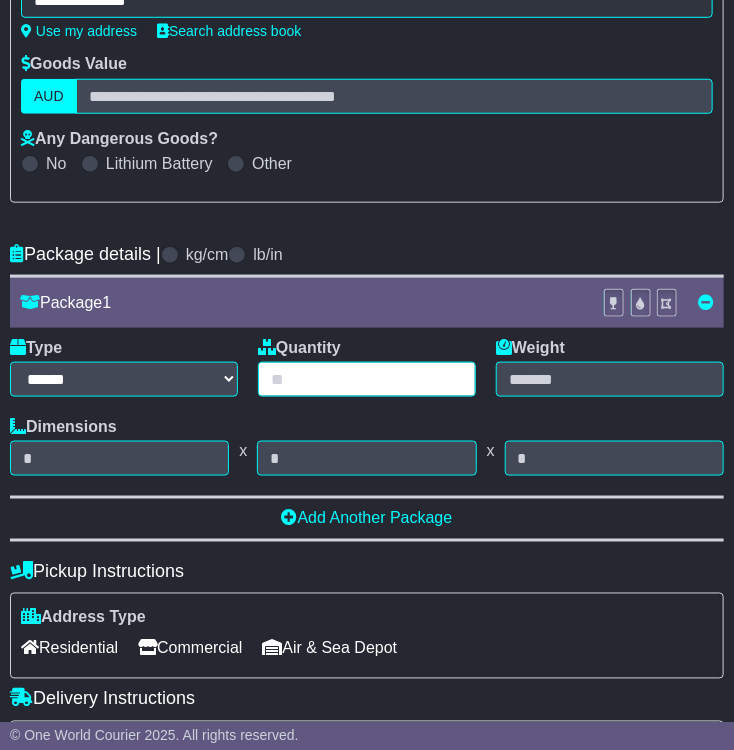 click at bounding box center (367, 379) 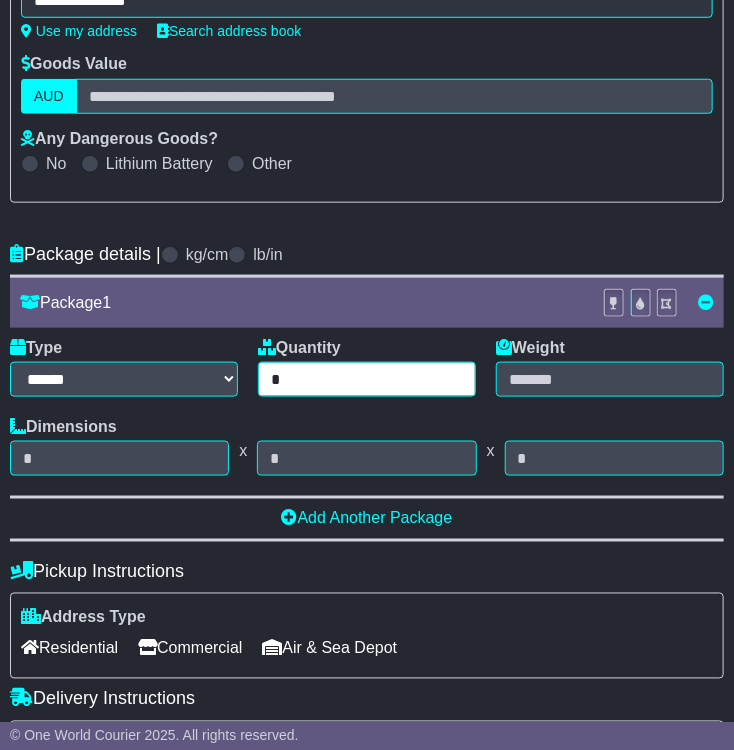 type on "*" 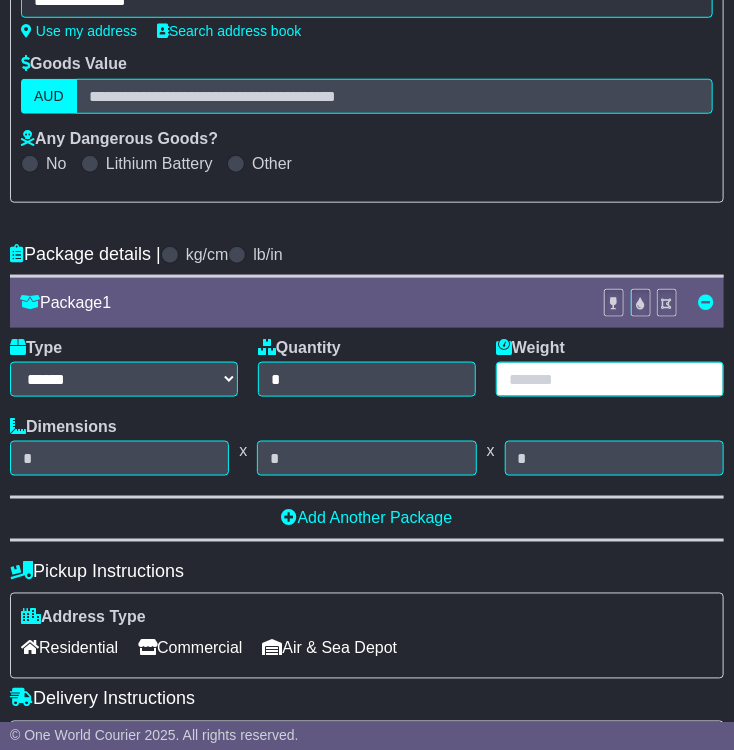 click at bounding box center [610, 379] 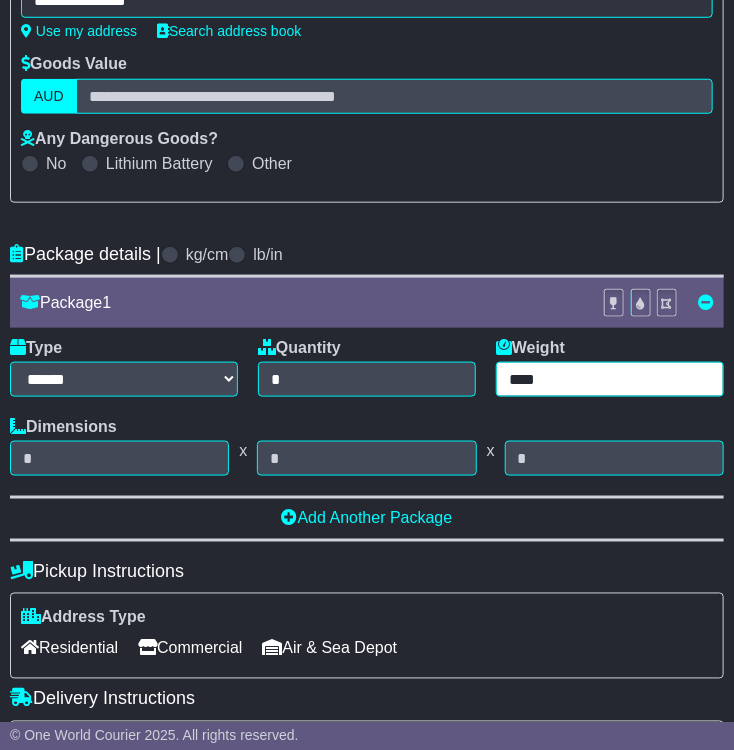 type on "****" 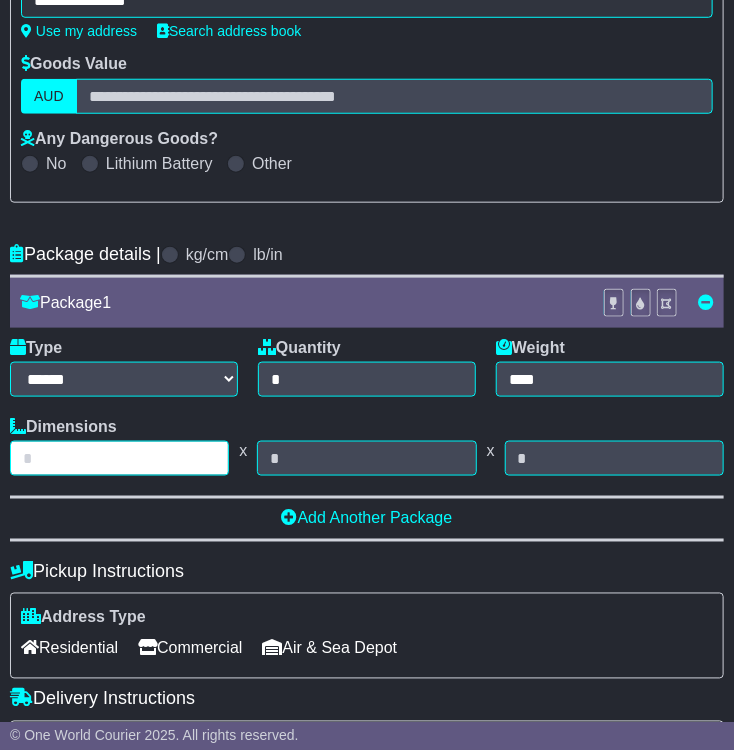 click at bounding box center [119, 458] 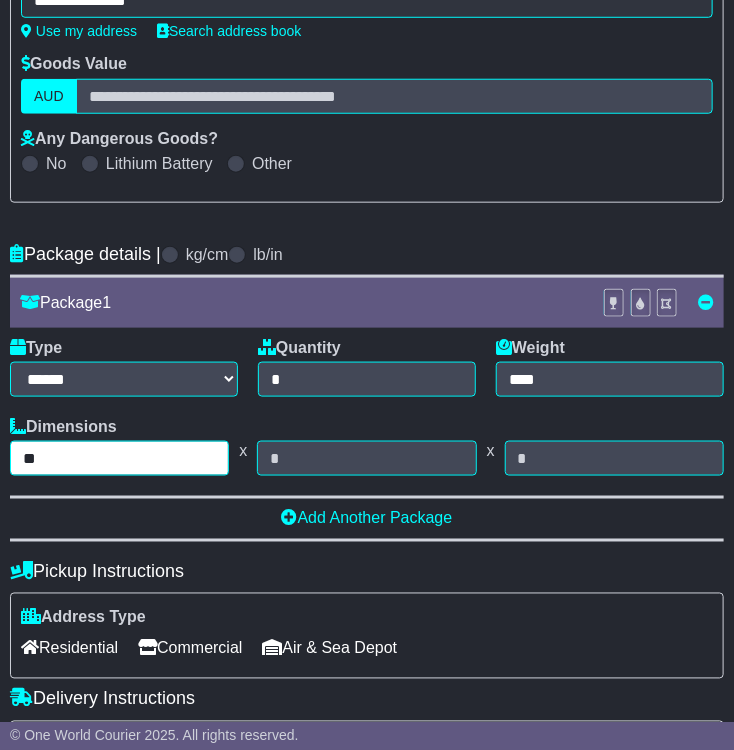 type on "**" 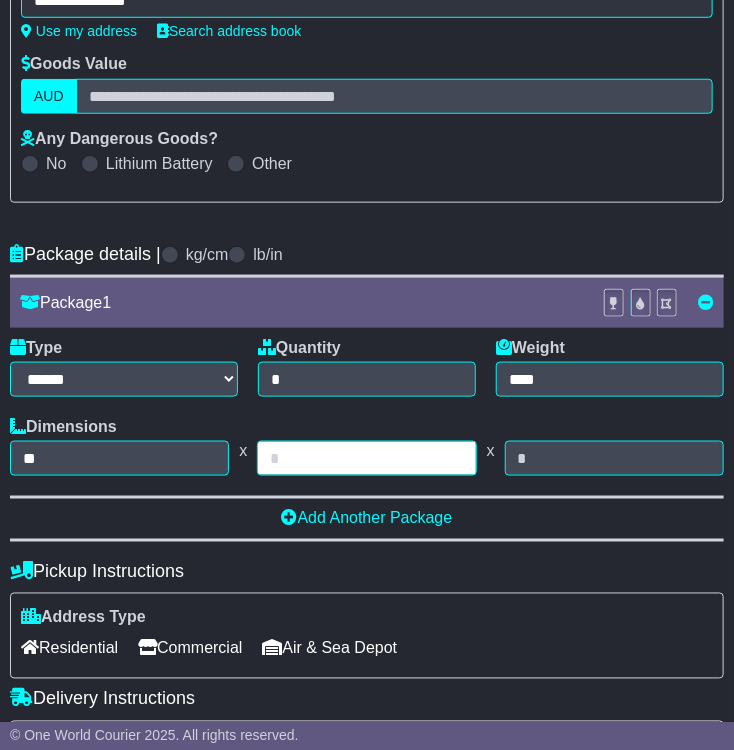 click at bounding box center [366, 458] 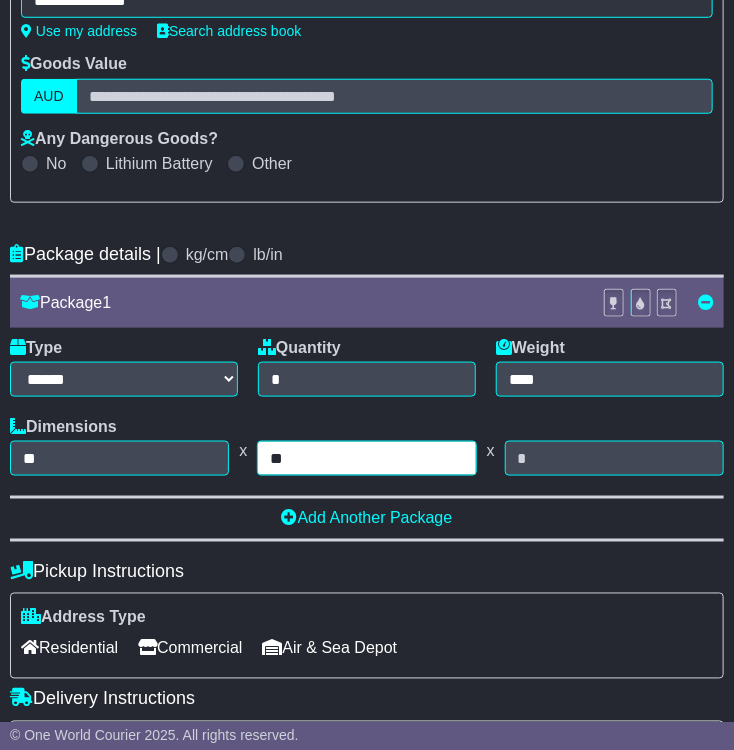 type on "**" 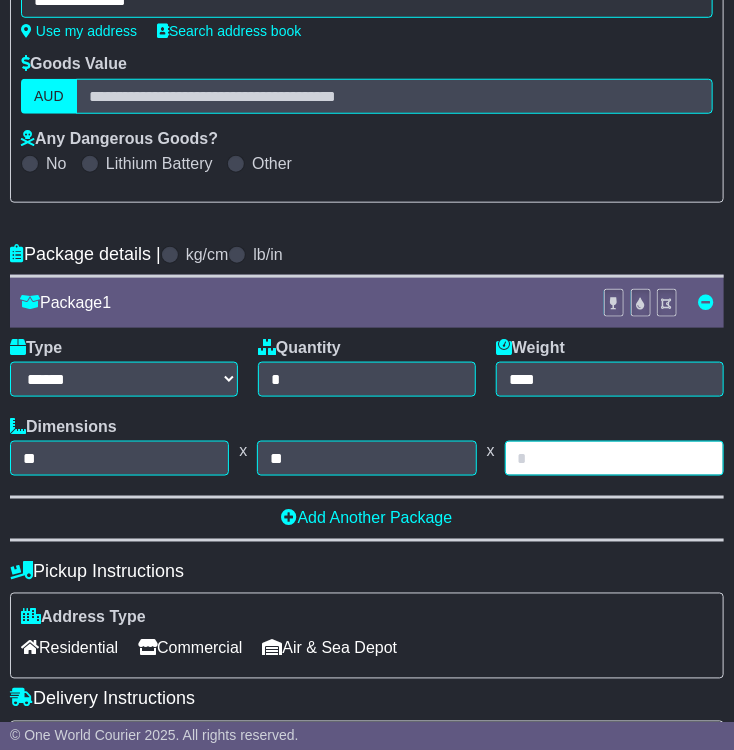 click at bounding box center [614, 458] 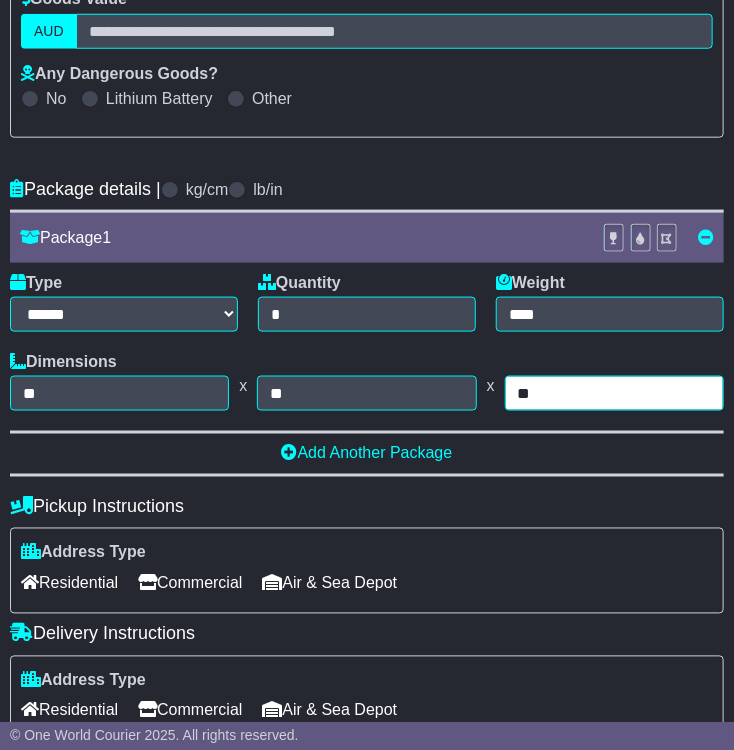 scroll, scrollTop: 600, scrollLeft: 0, axis: vertical 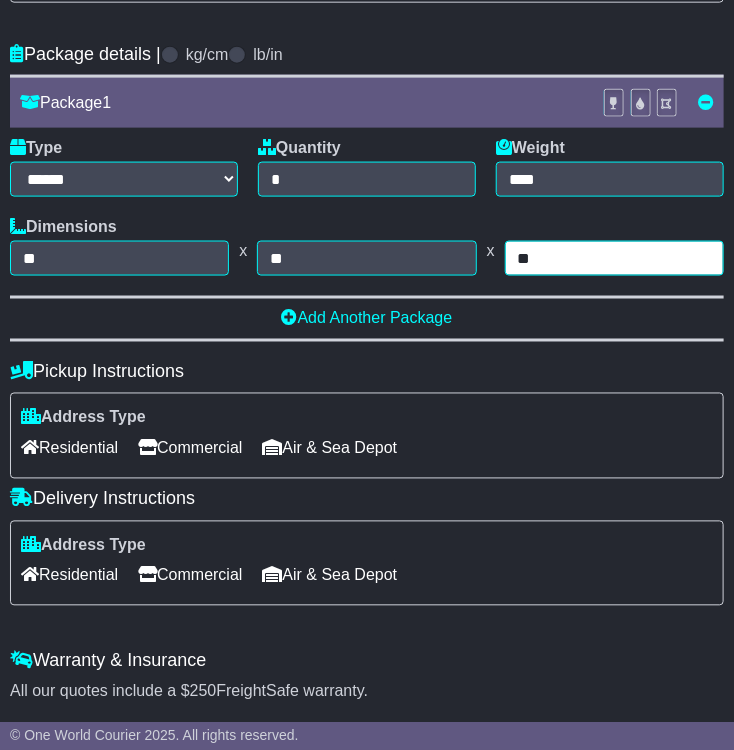 type on "**" 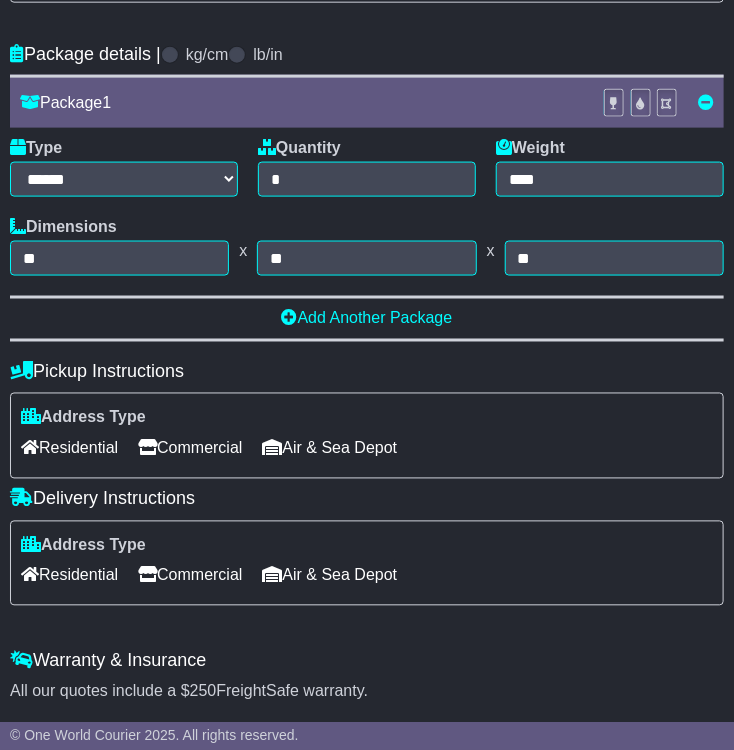 drag, startPoint x: 185, startPoint y: 448, endPoint x: 189, endPoint y: 543, distance: 95.084175 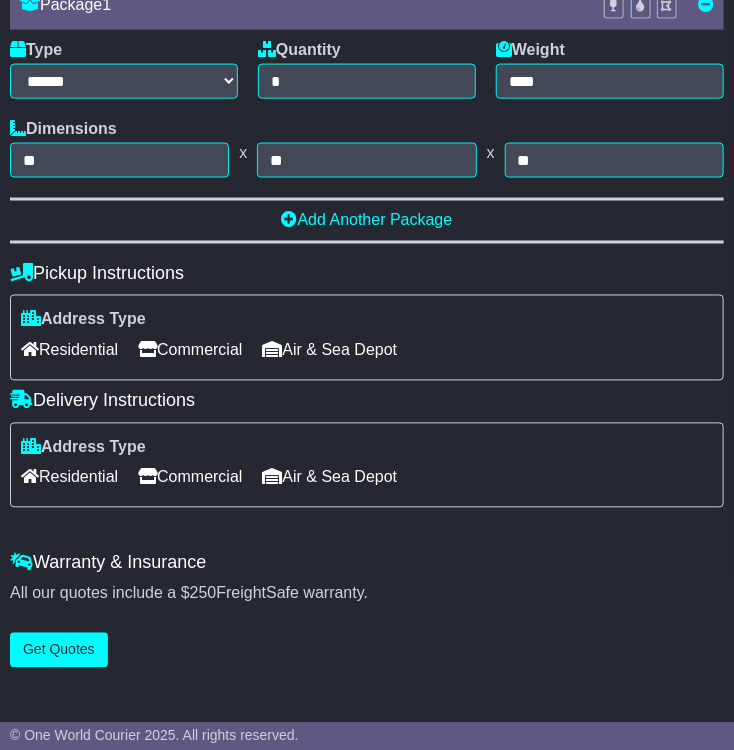 scroll, scrollTop: 756, scrollLeft: 0, axis: vertical 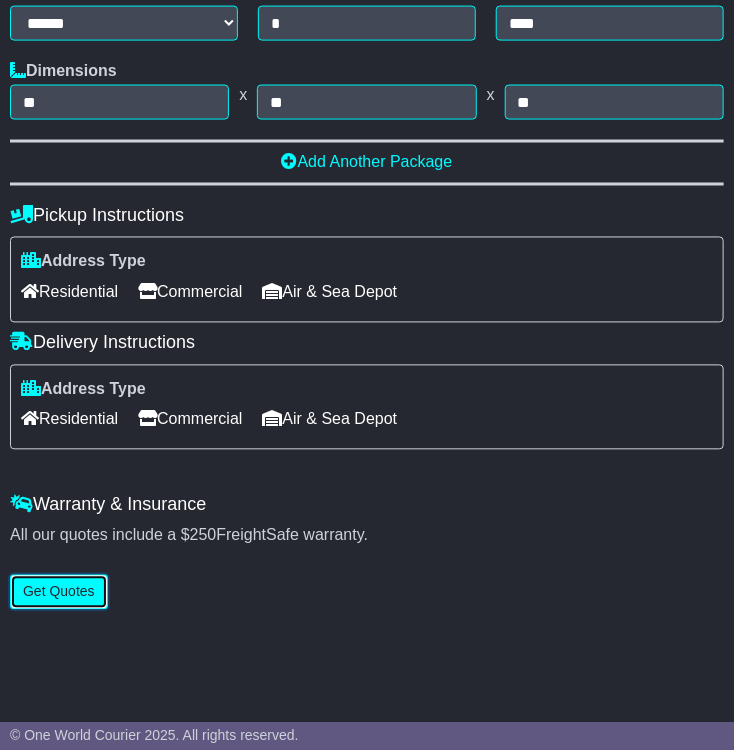 click on "Get Quotes" at bounding box center (59, 592) 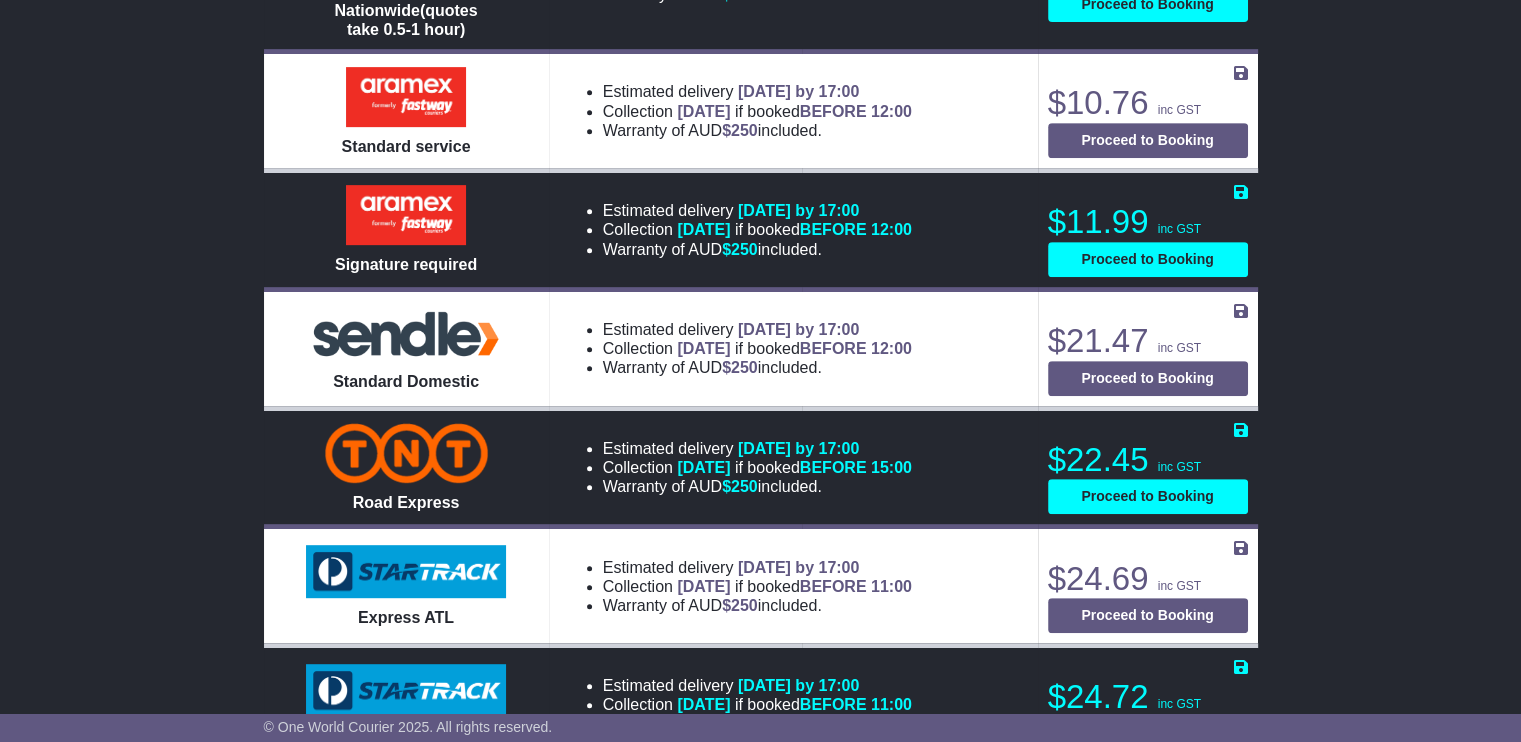 scroll, scrollTop: 900, scrollLeft: 0, axis: vertical 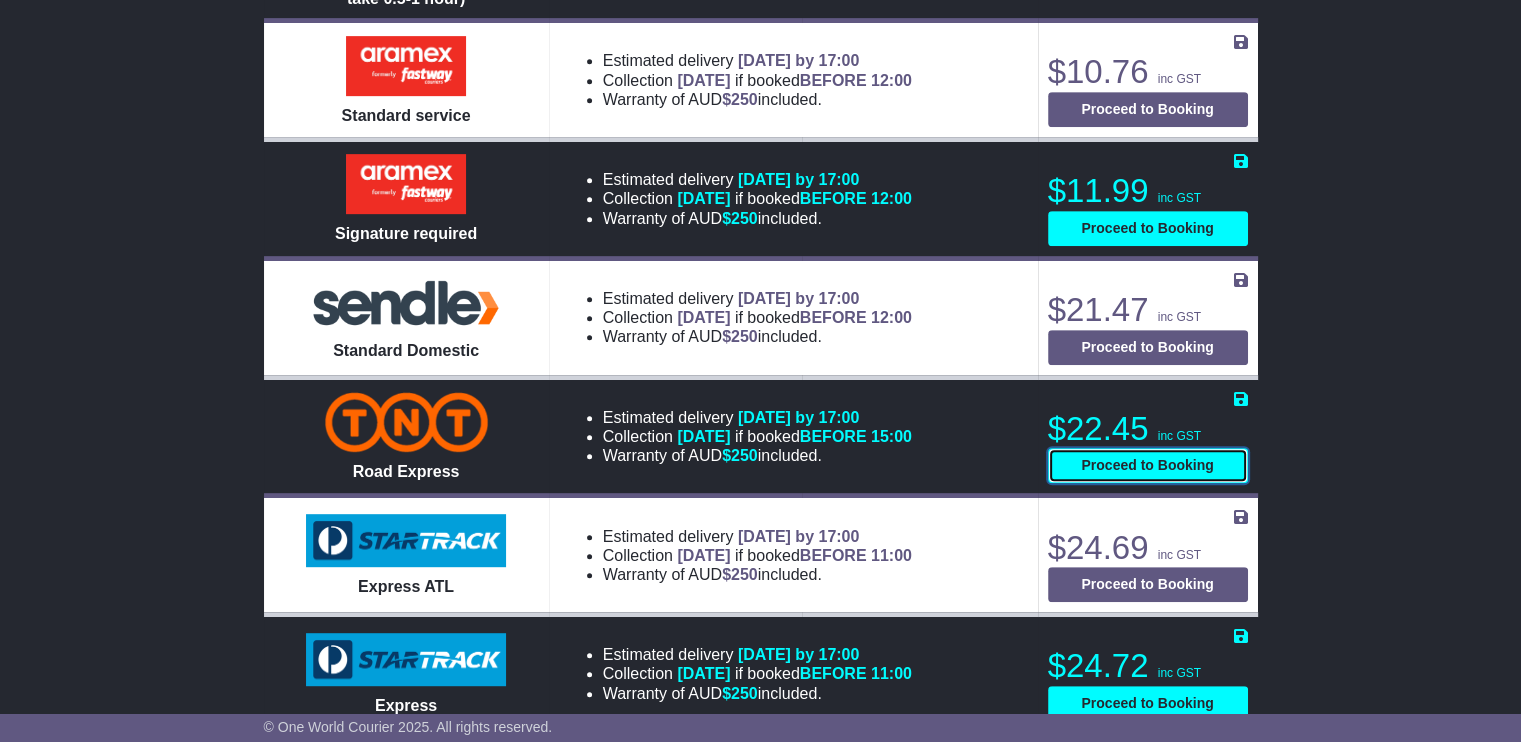 click on "Proceed to Booking" at bounding box center (1148, 465) 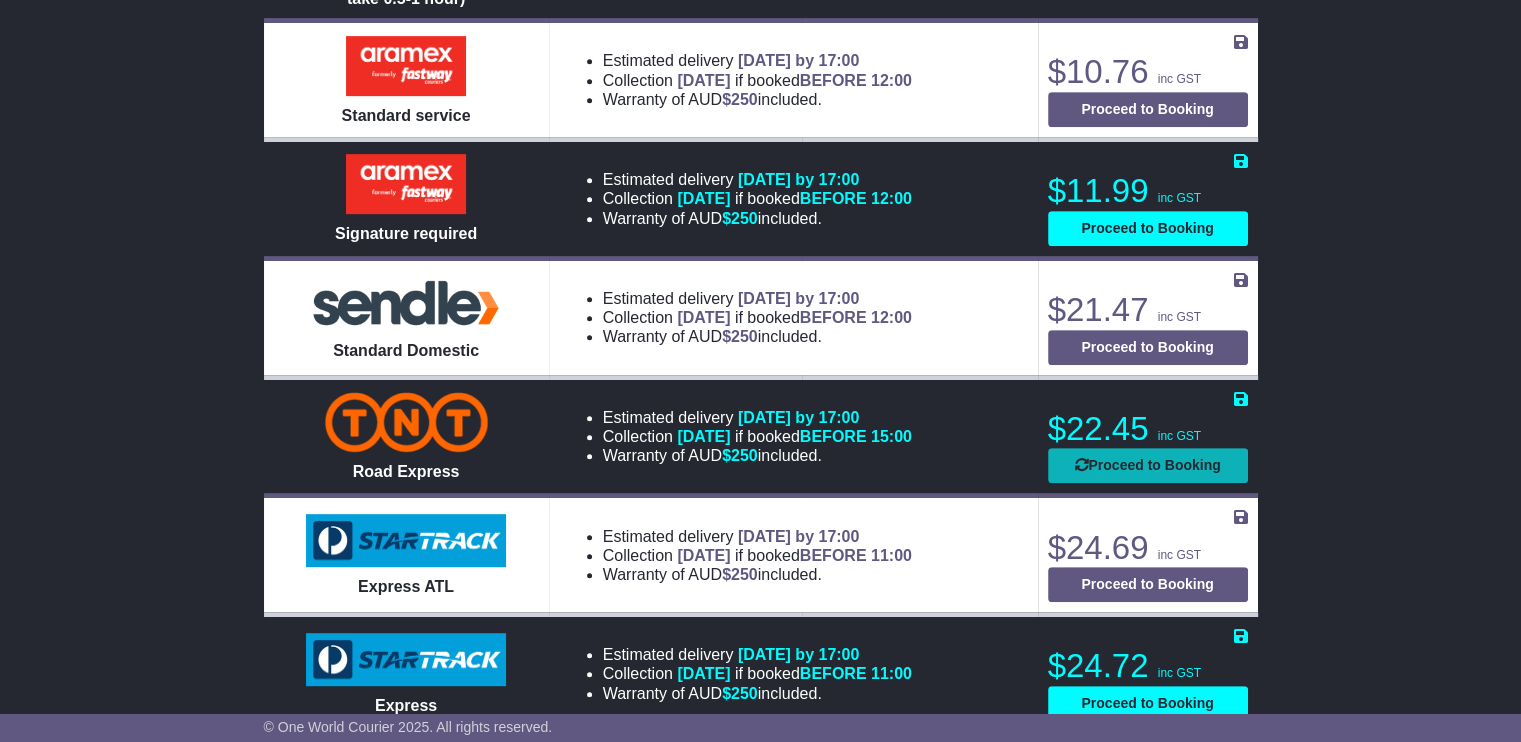 select on "****" 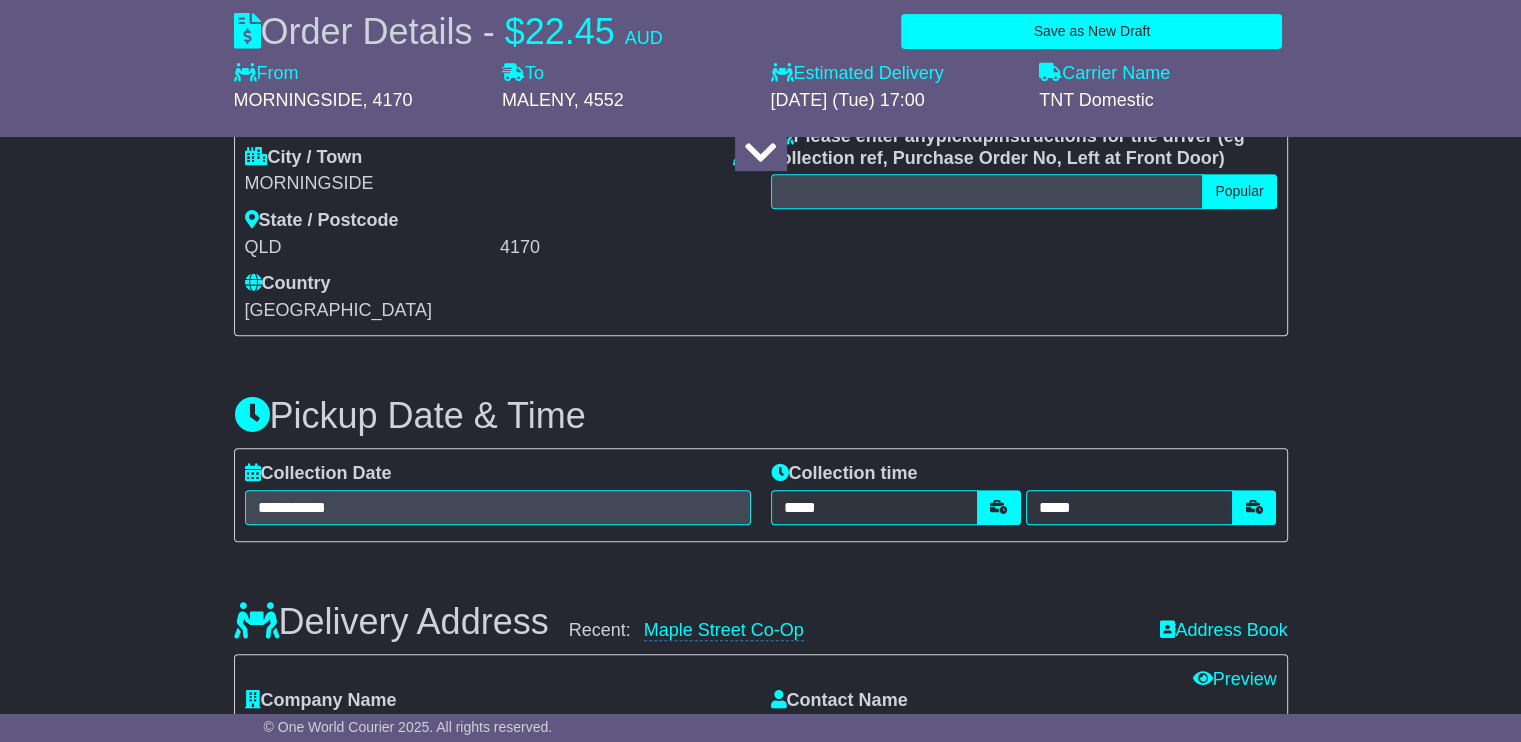 select 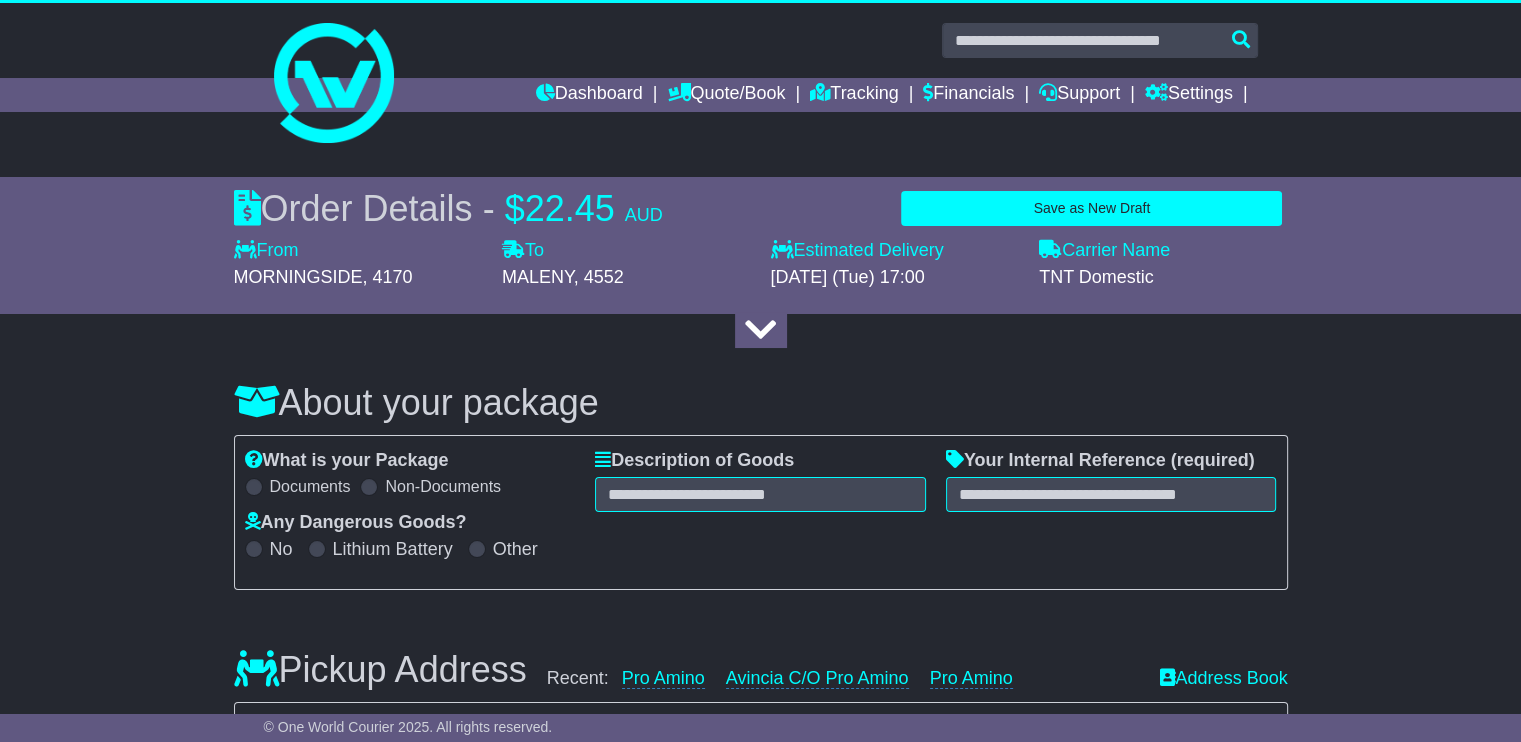 scroll, scrollTop: 0, scrollLeft: 0, axis: both 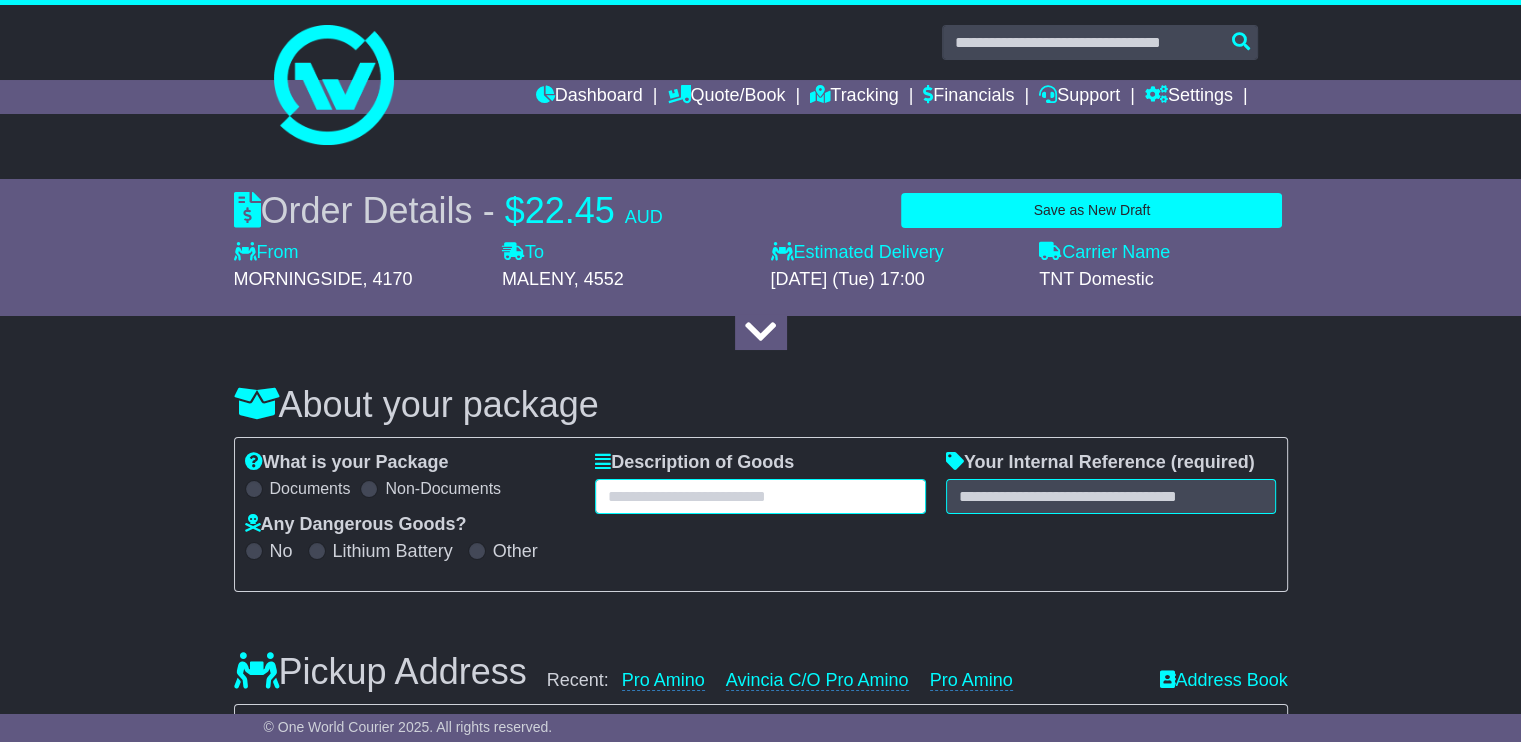 drag, startPoint x: 761, startPoint y: 499, endPoint x: 780, endPoint y: 497, distance: 19.104973 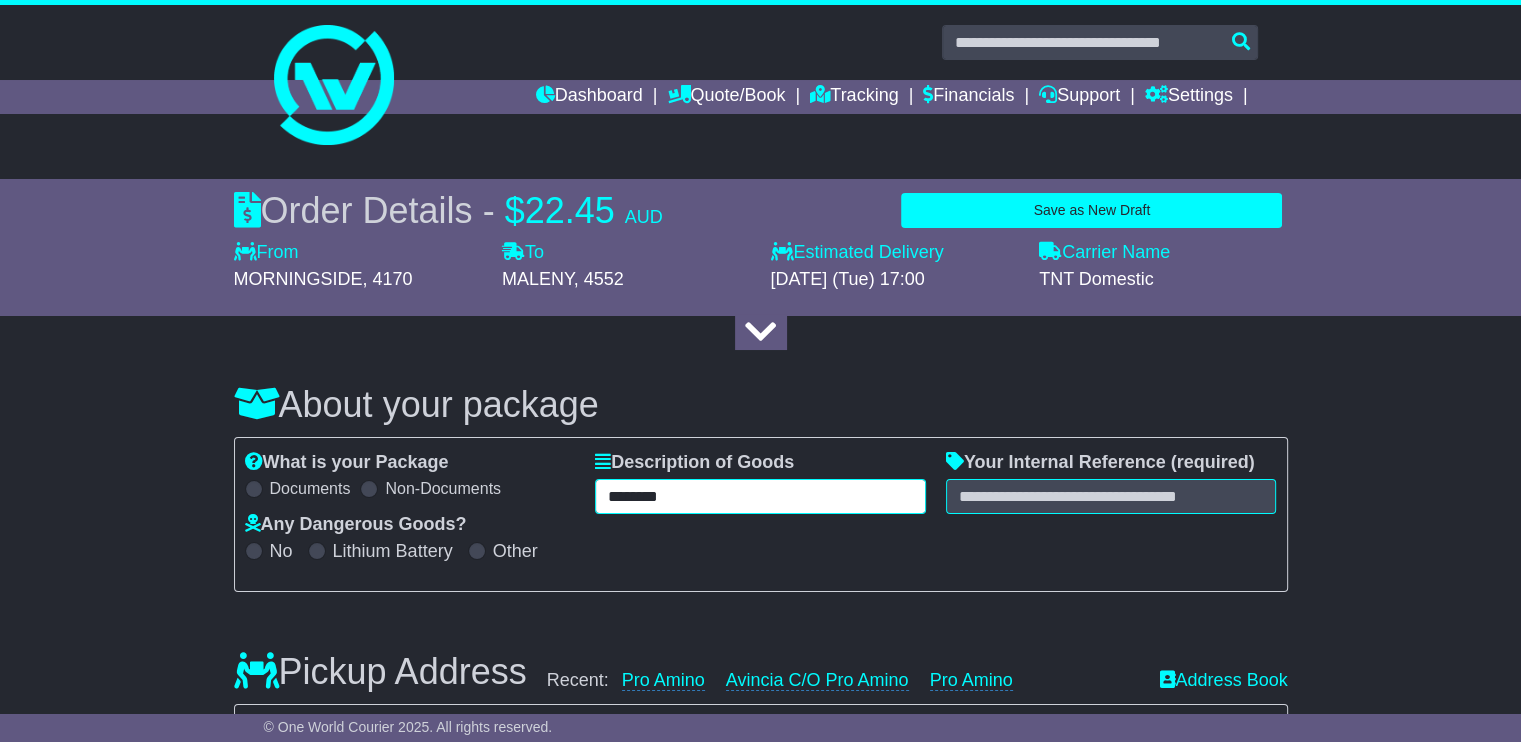 type on "*********" 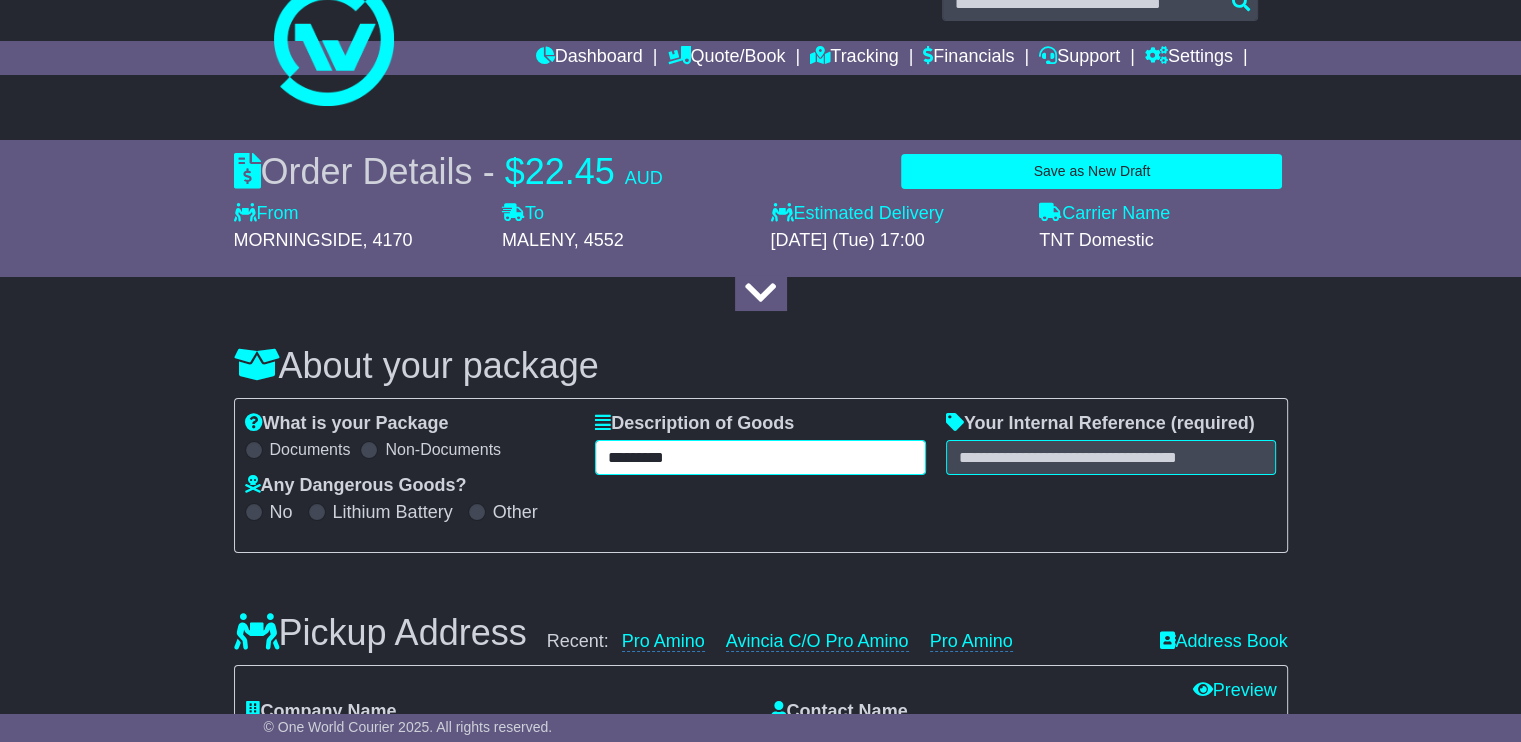 scroll, scrollTop: 30, scrollLeft: 0, axis: vertical 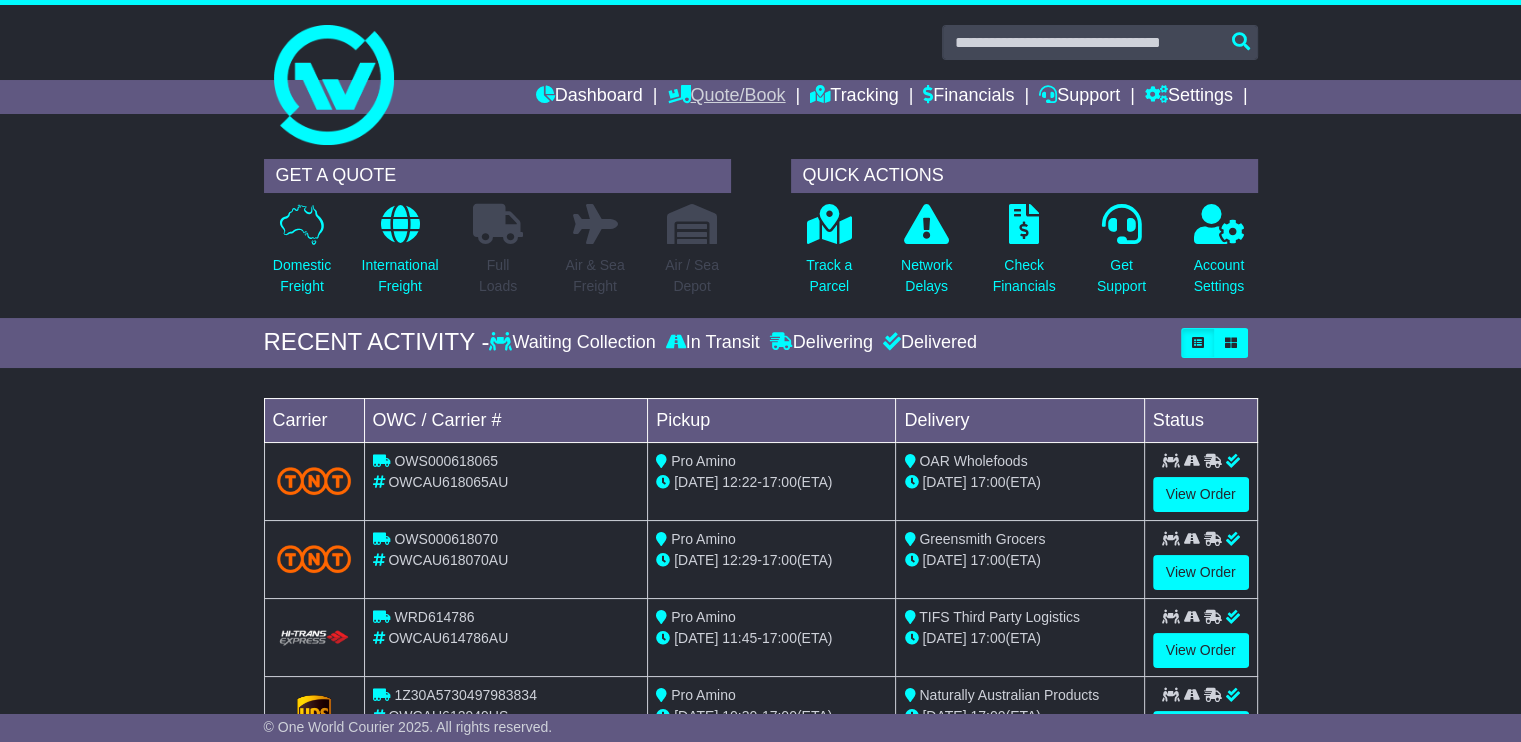 click on "Quote/Book" at bounding box center (726, 97) 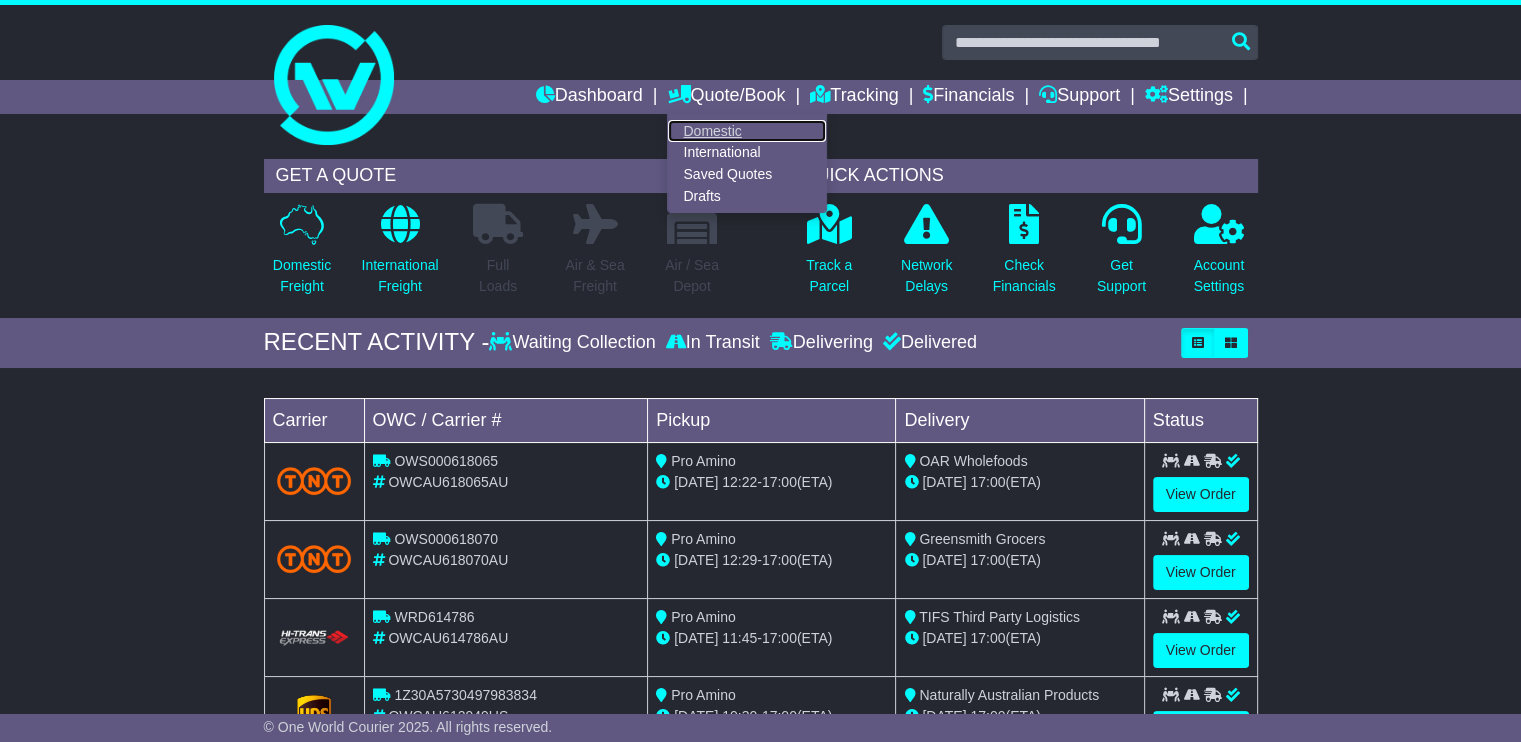click on "Domestic" at bounding box center [747, 131] 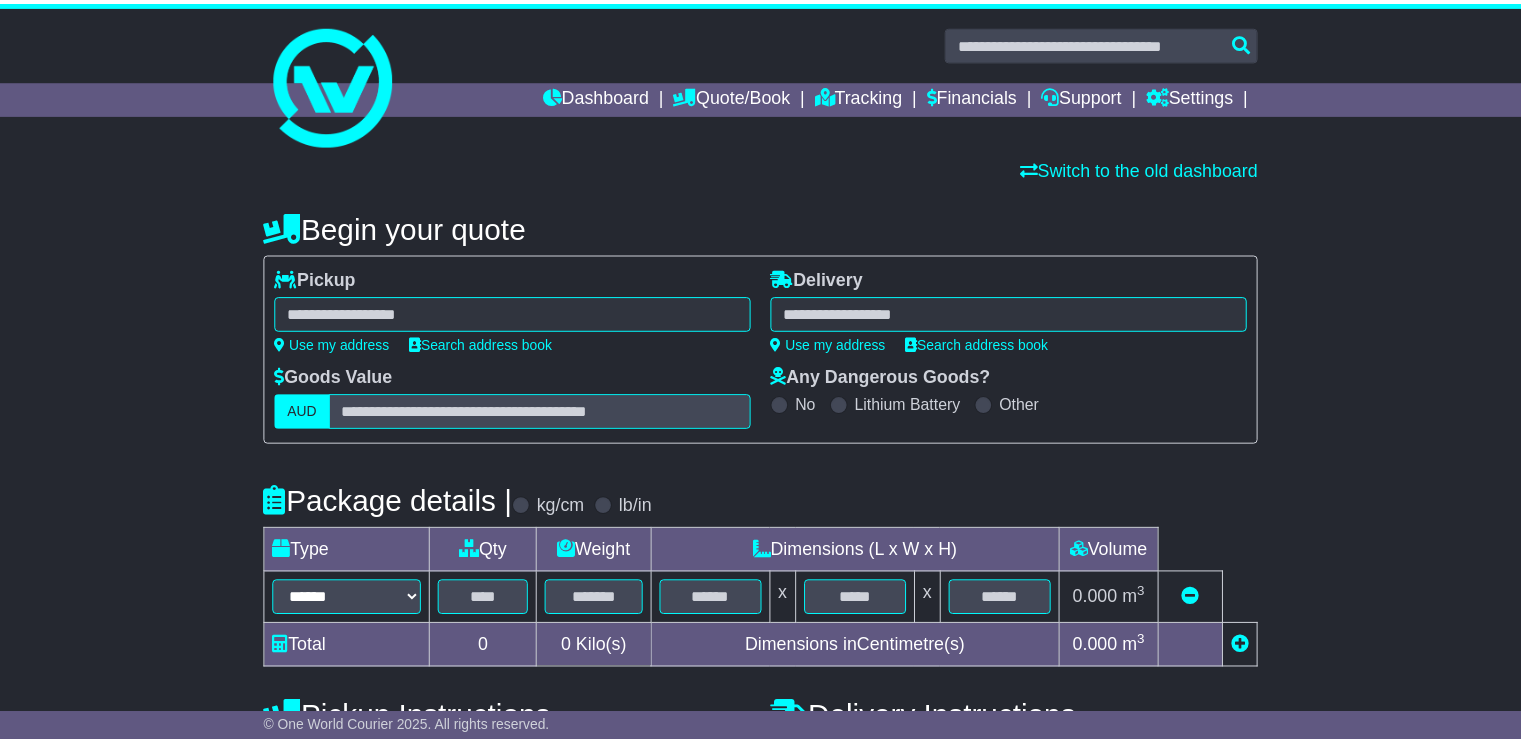 scroll, scrollTop: 0, scrollLeft: 0, axis: both 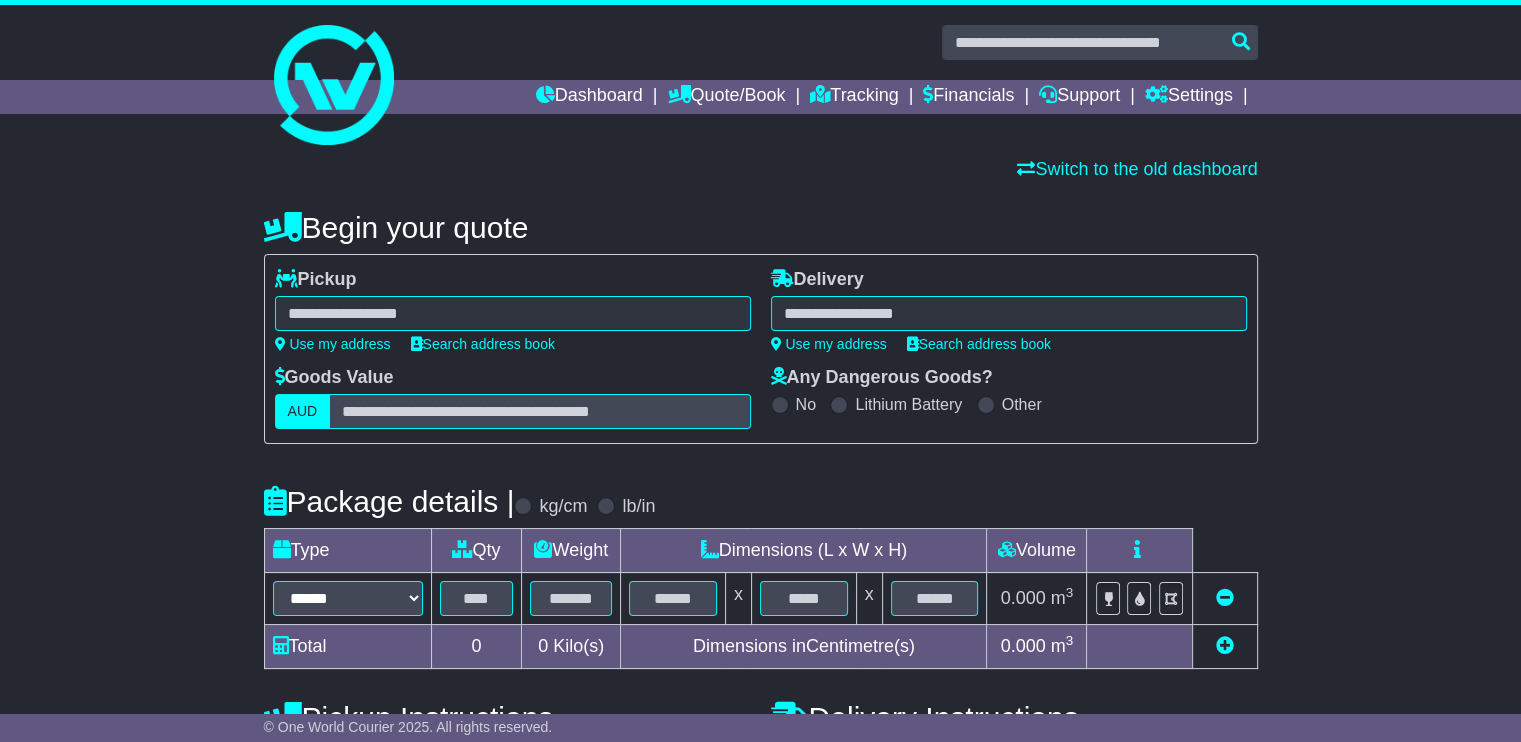 click at bounding box center (513, 313) 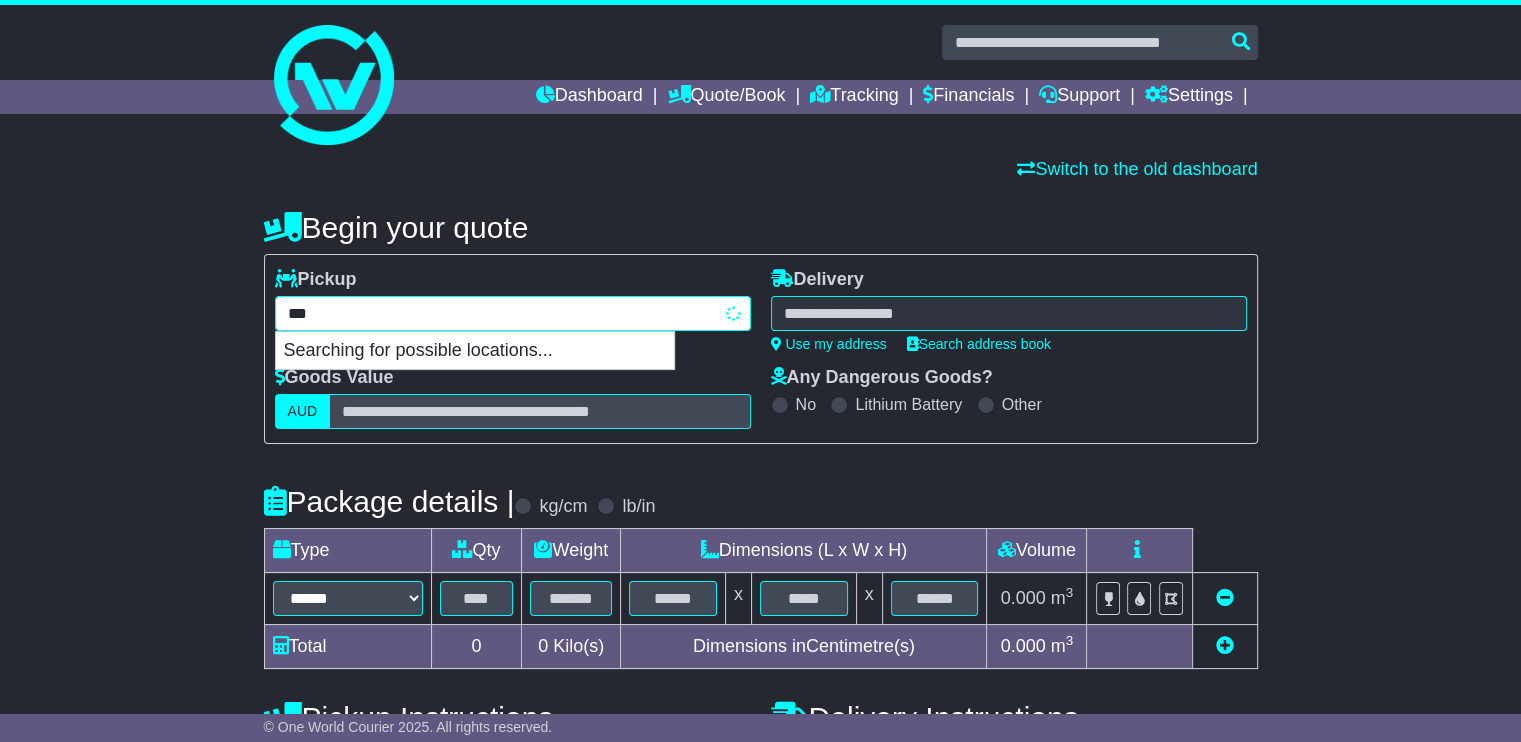type on "****" 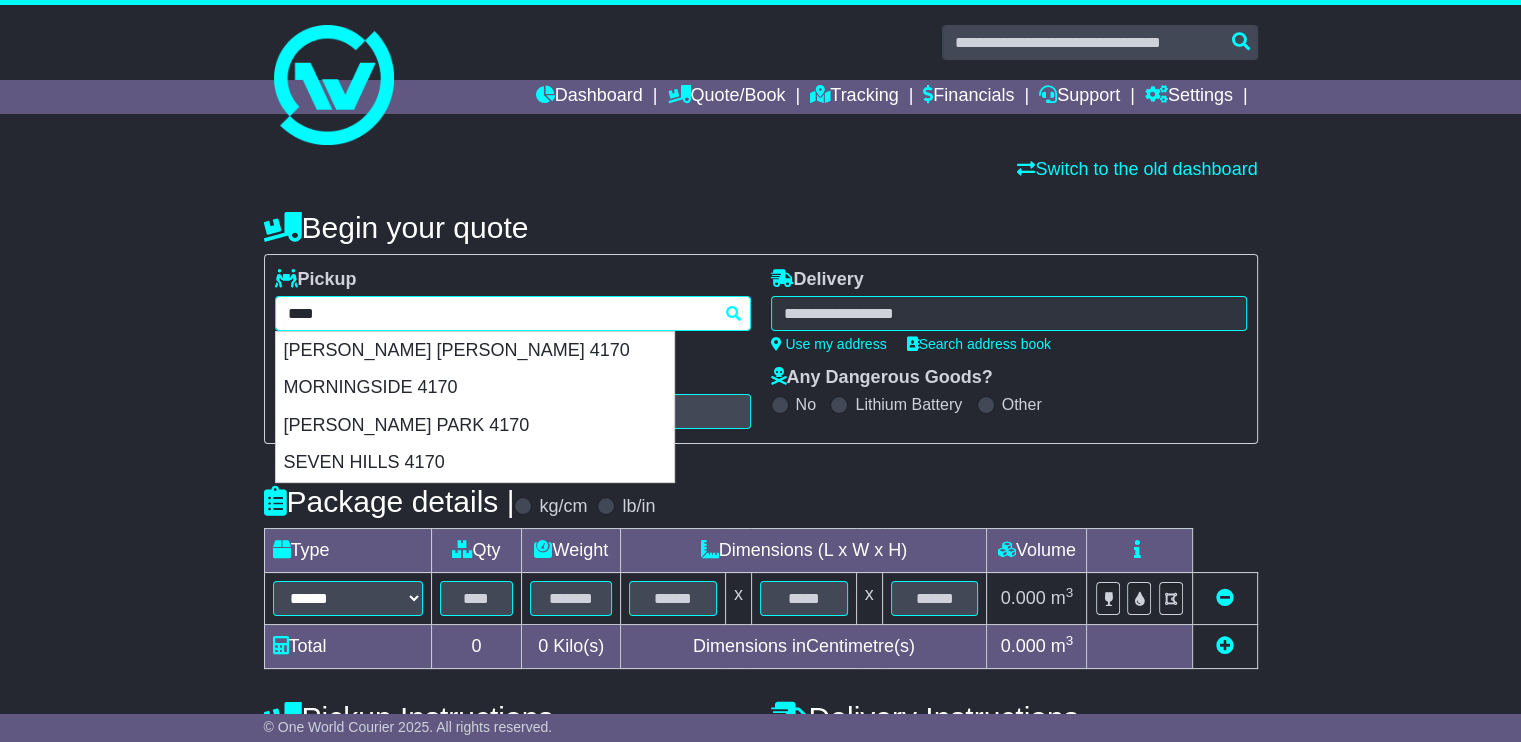 click on "MORNINGSIDE 4170" at bounding box center (475, 388) 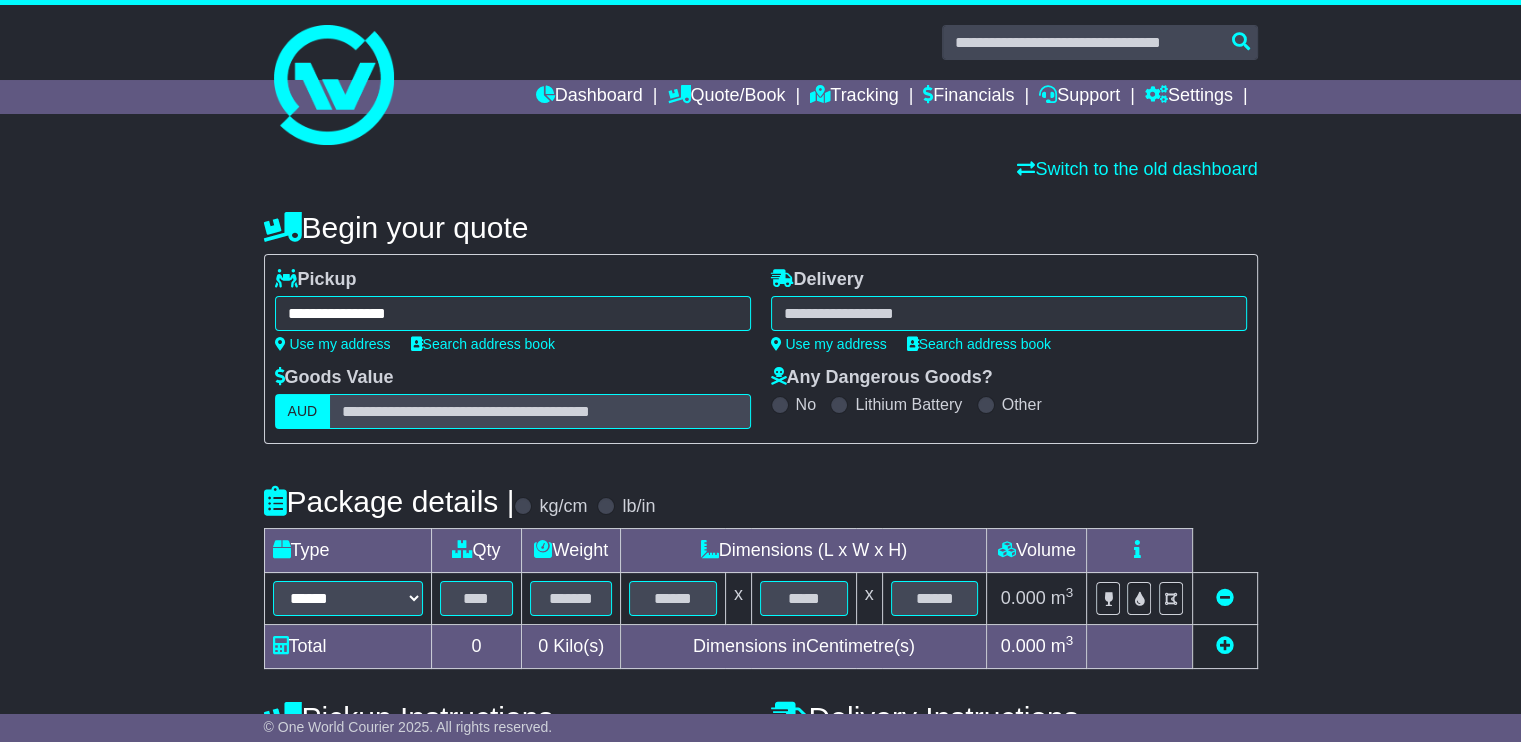 type on "**********" 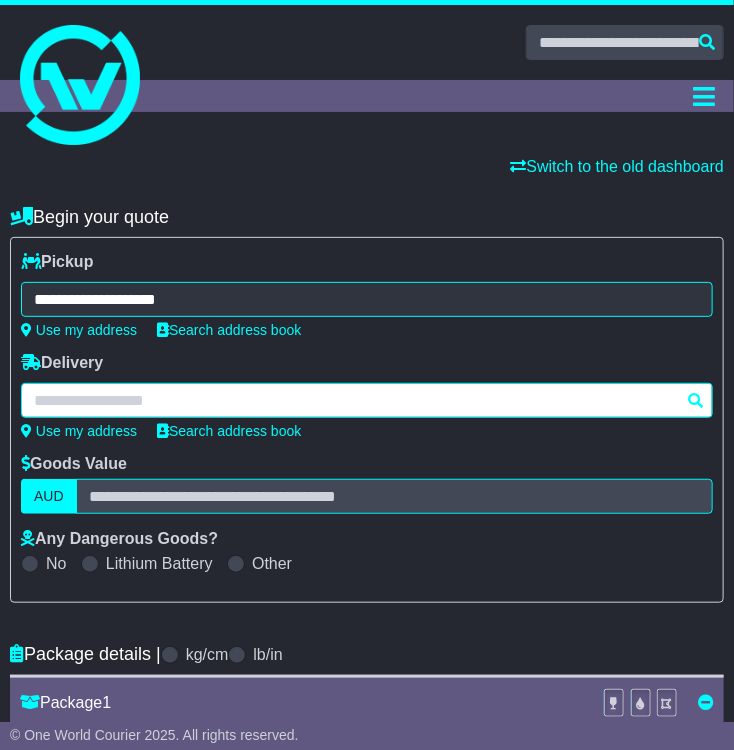 click at bounding box center (367, 400) 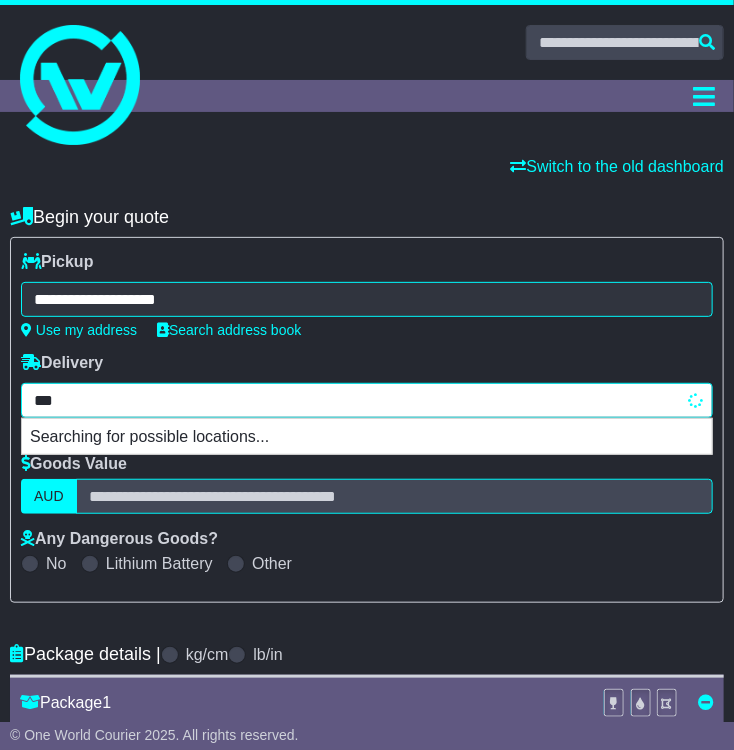 type on "****" 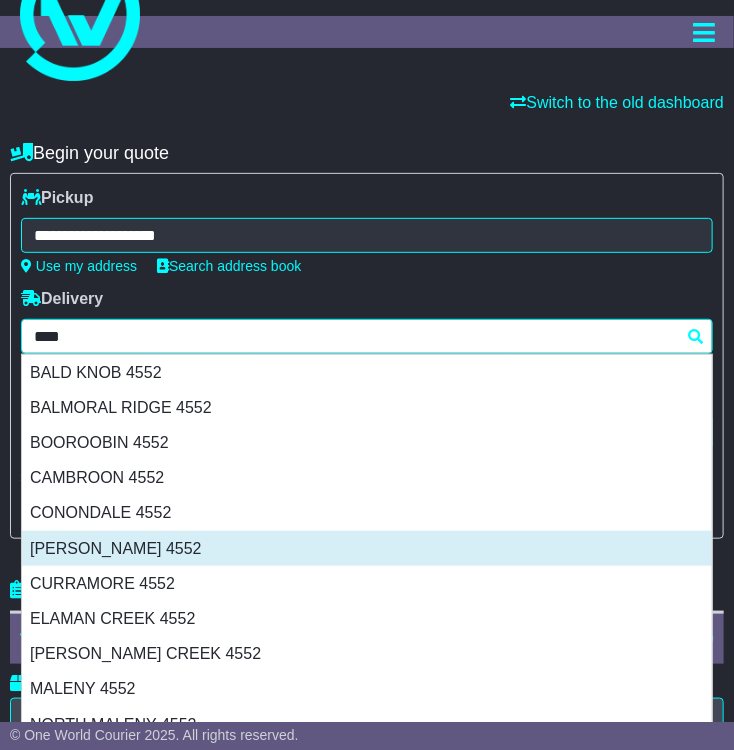 scroll, scrollTop: 200, scrollLeft: 0, axis: vertical 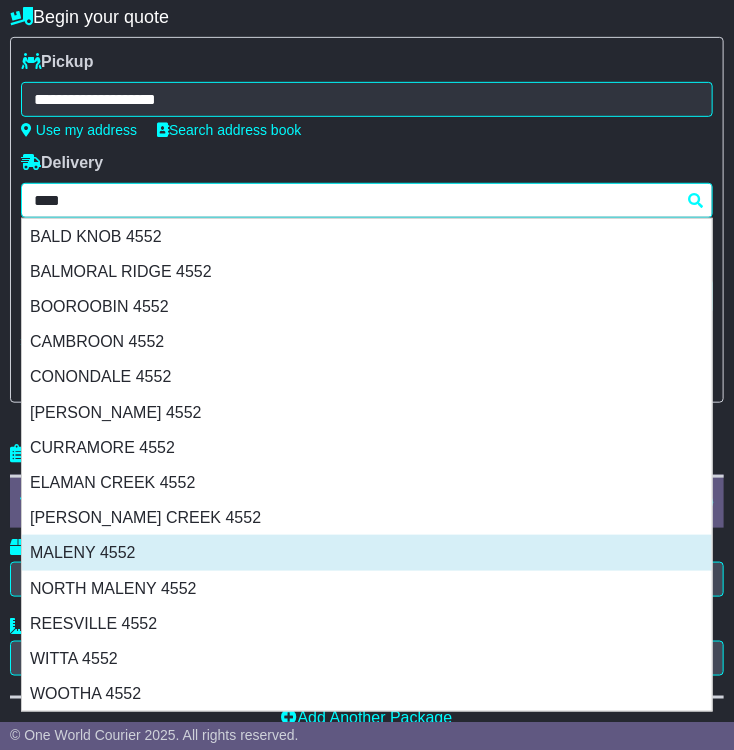 click on "MALENY 4552" at bounding box center (367, 552) 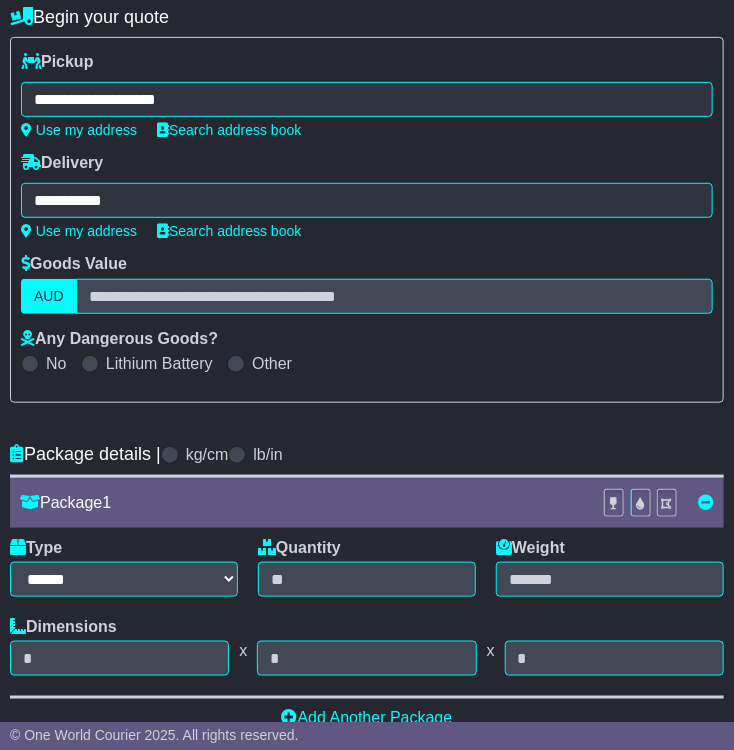 type on "**********" 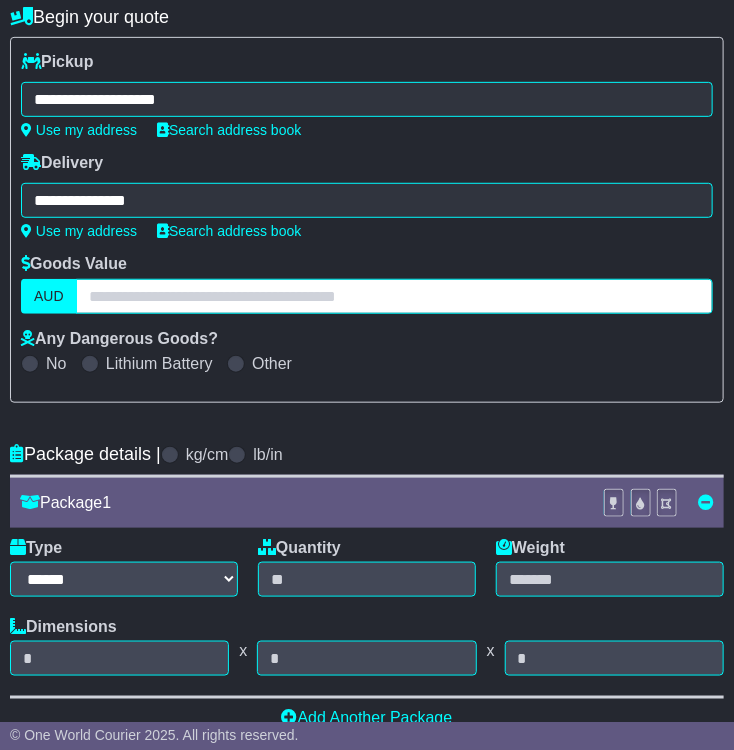 click at bounding box center [394, 296] 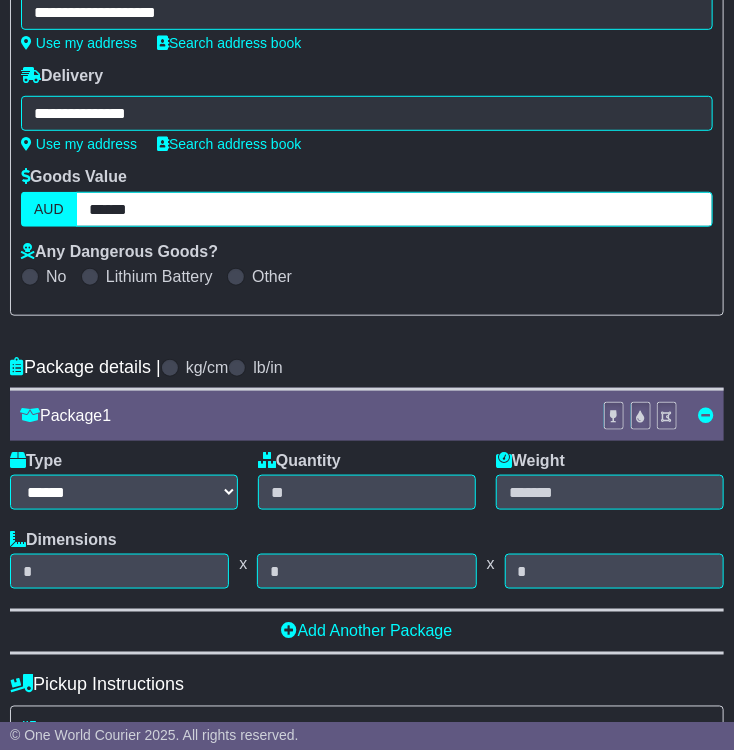 scroll, scrollTop: 400, scrollLeft: 0, axis: vertical 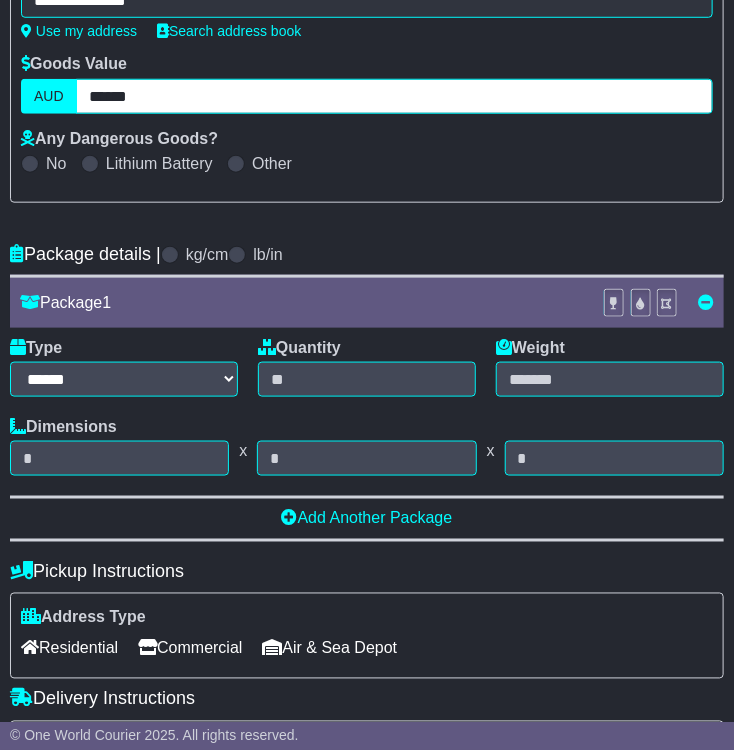 type on "******" 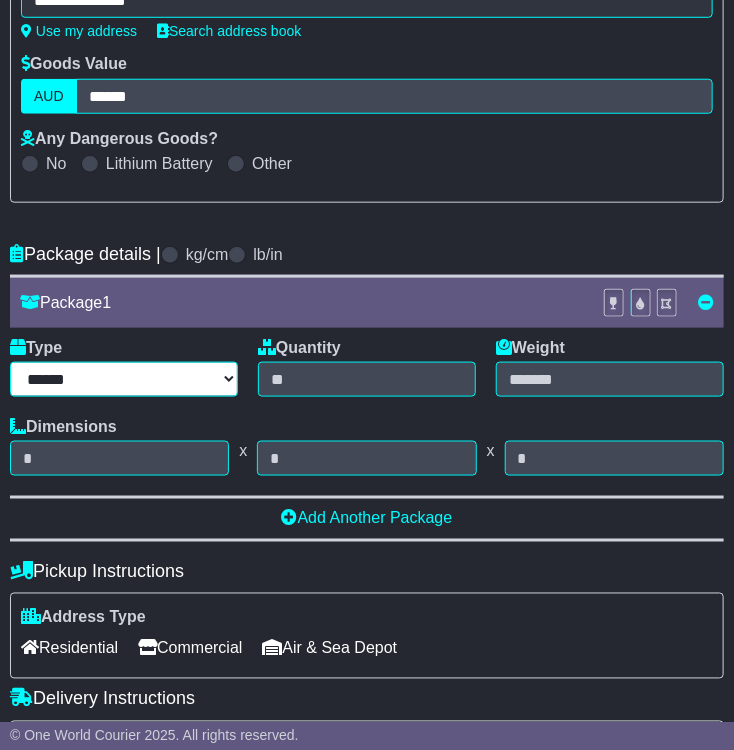 click on "****** ****** *** ******** ***** **** **** ****** *** *******" at bounding box center (124, 379) 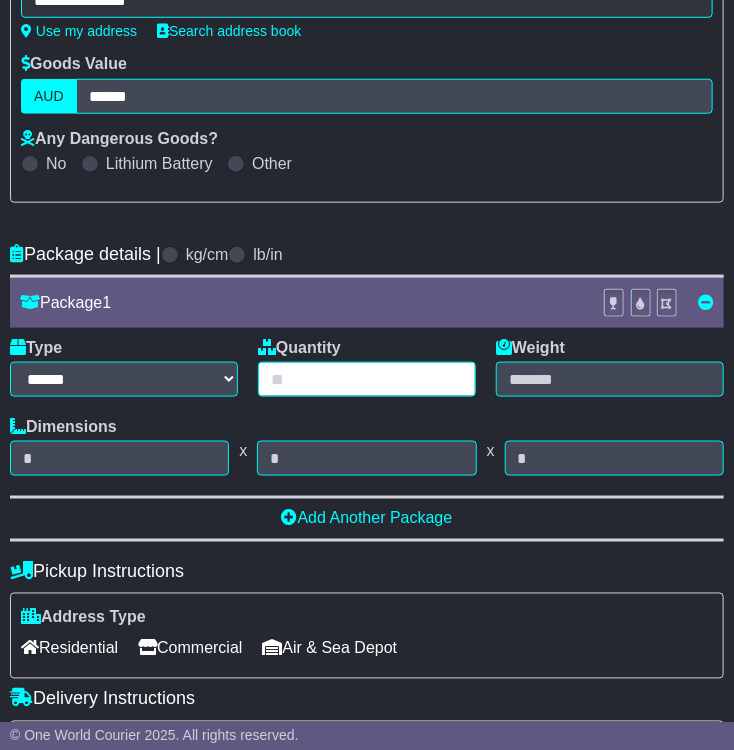 click at bounding box center (367, 379) 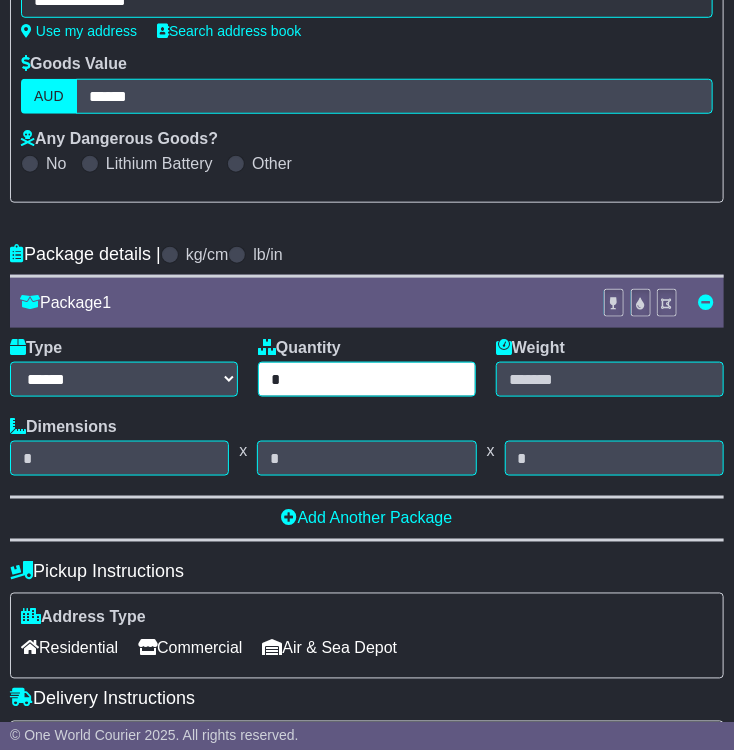 type on "*" 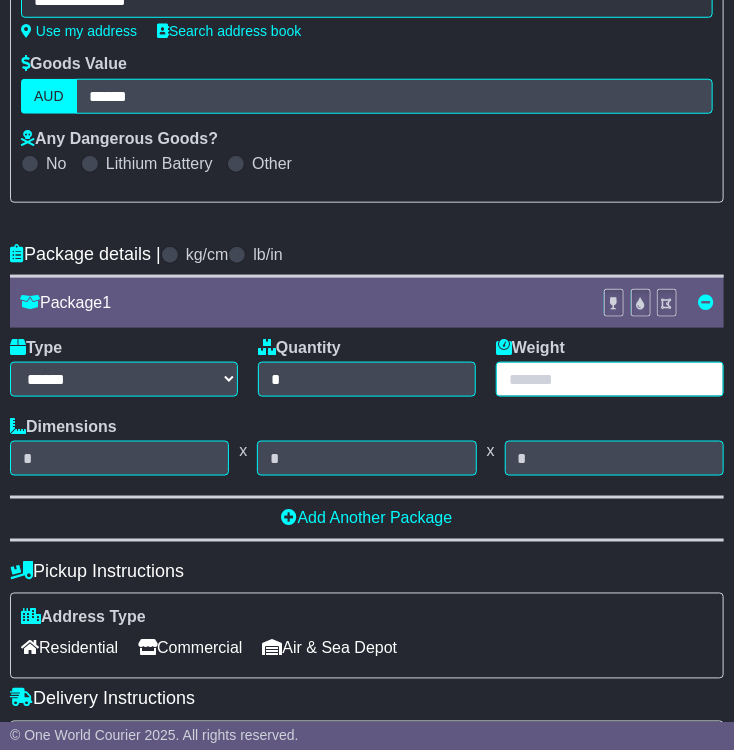 click at bounding box center [610, 379] 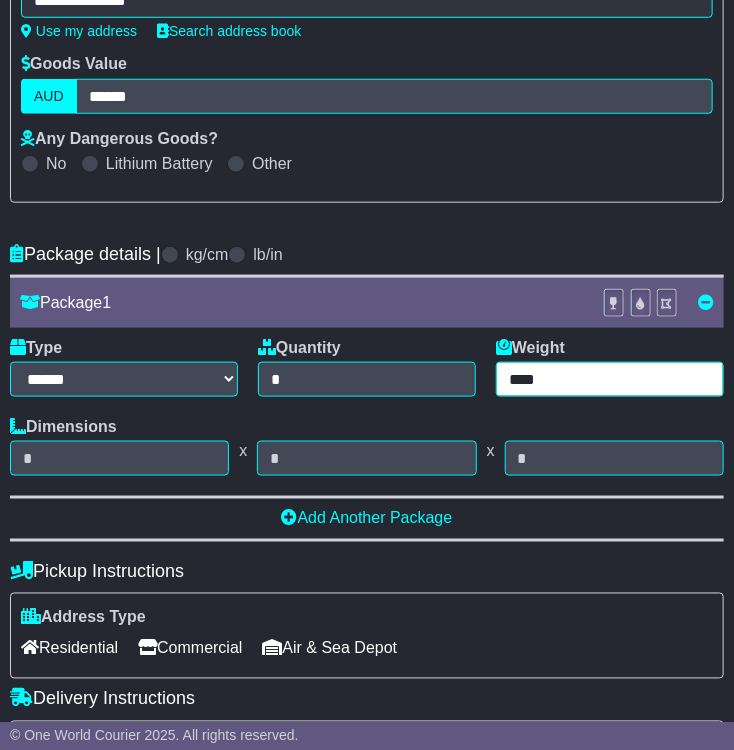 type on "****" 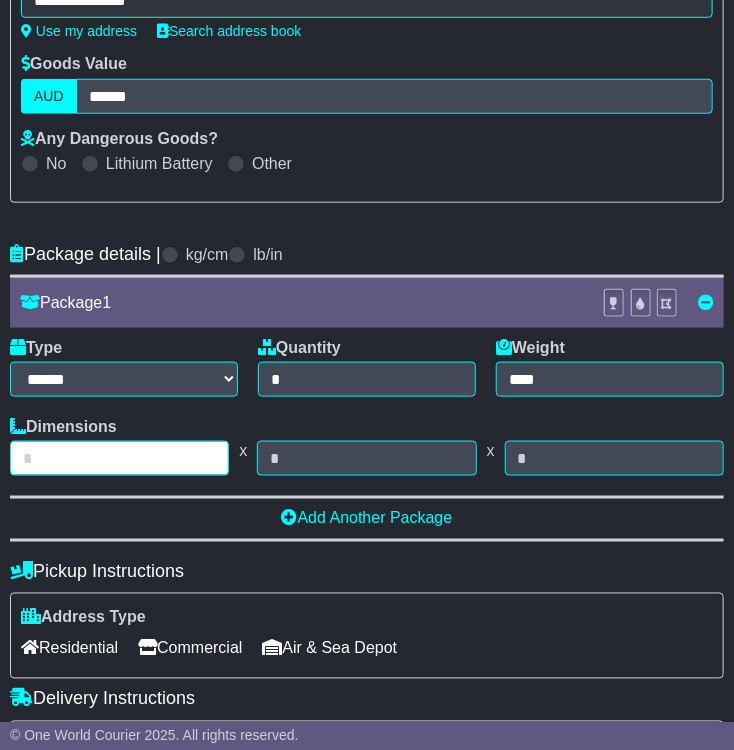 click at bounding box center [119, 458] 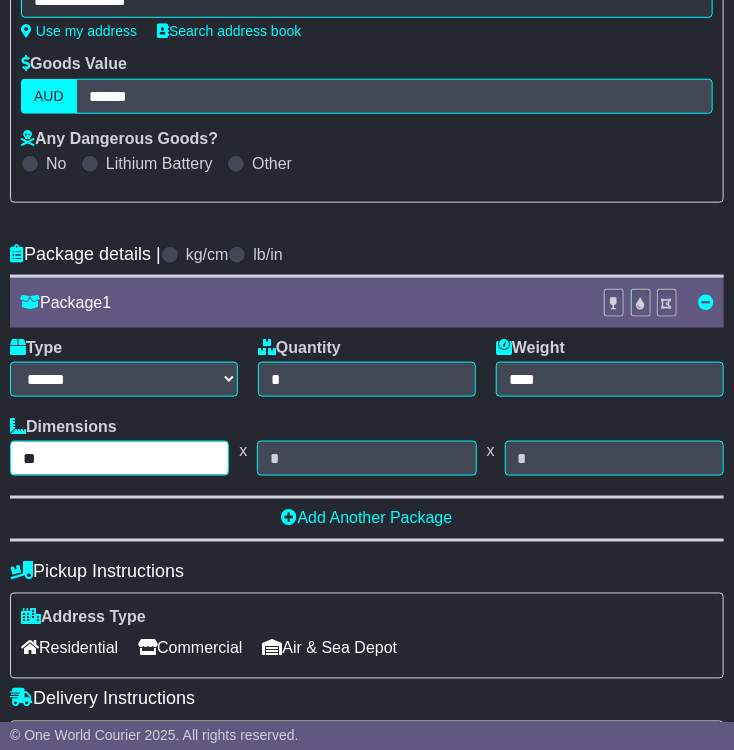 type on "**" 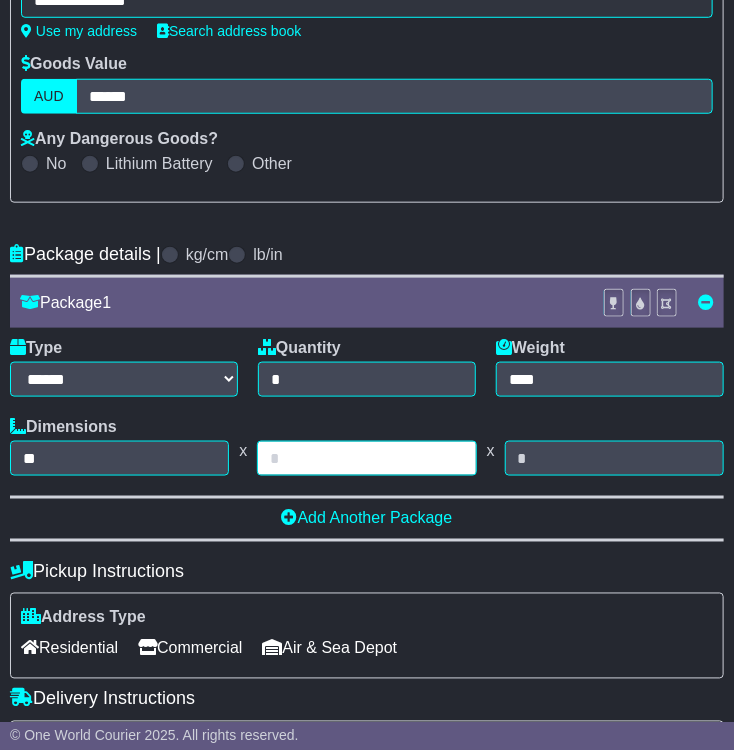 click at bounding box center (366, 458) 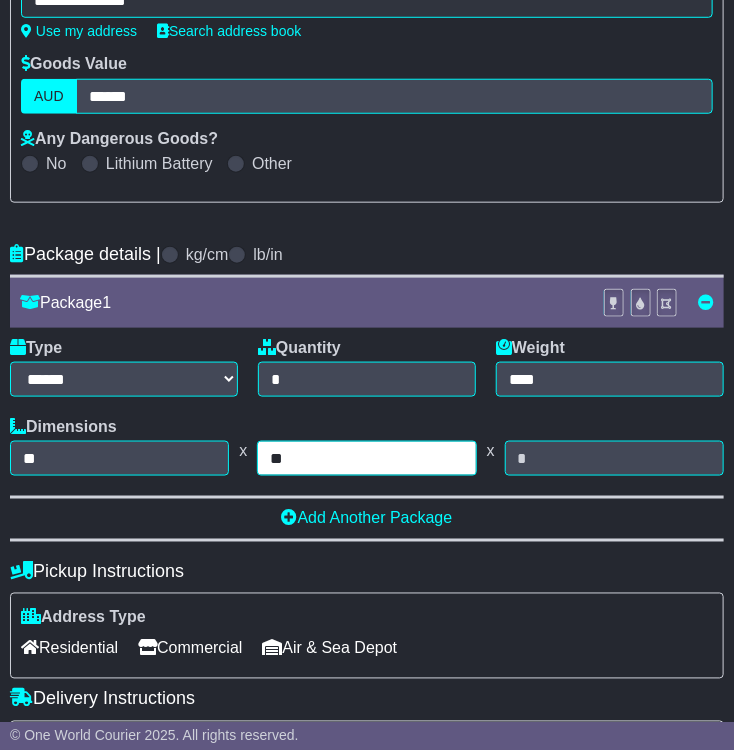 type on "**" 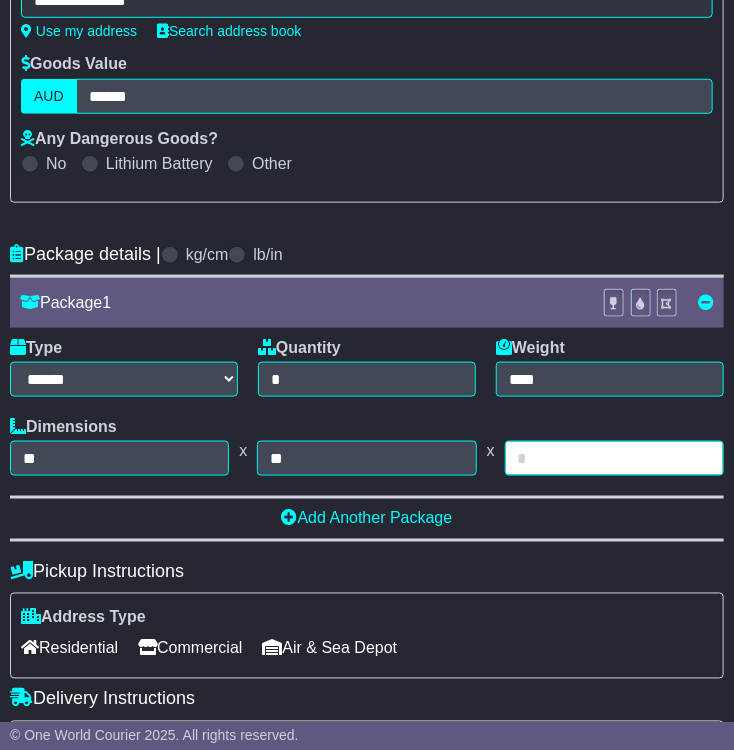 click at bounding box center (614, 458) 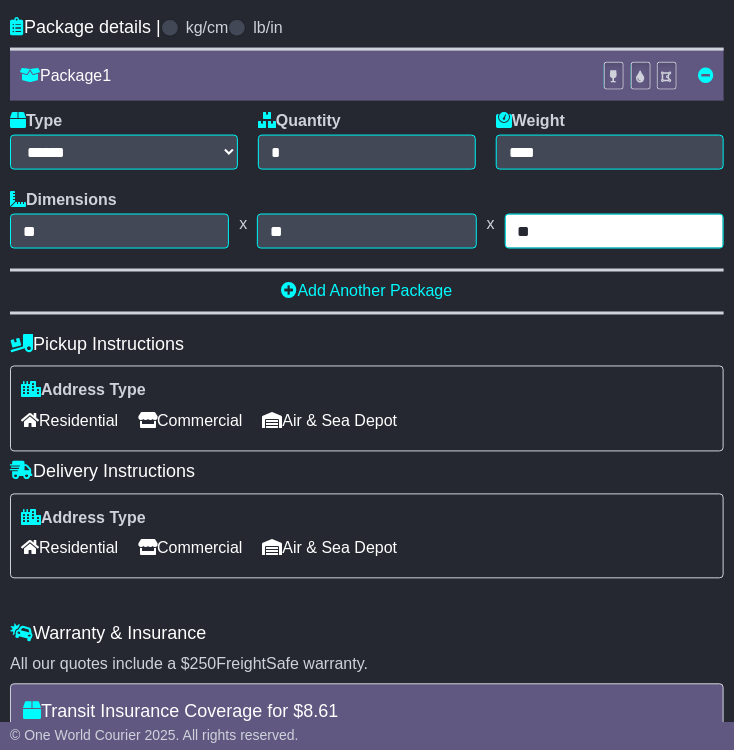scroll, scrollTop: 700, scrollLeft: 0, axis: vertical 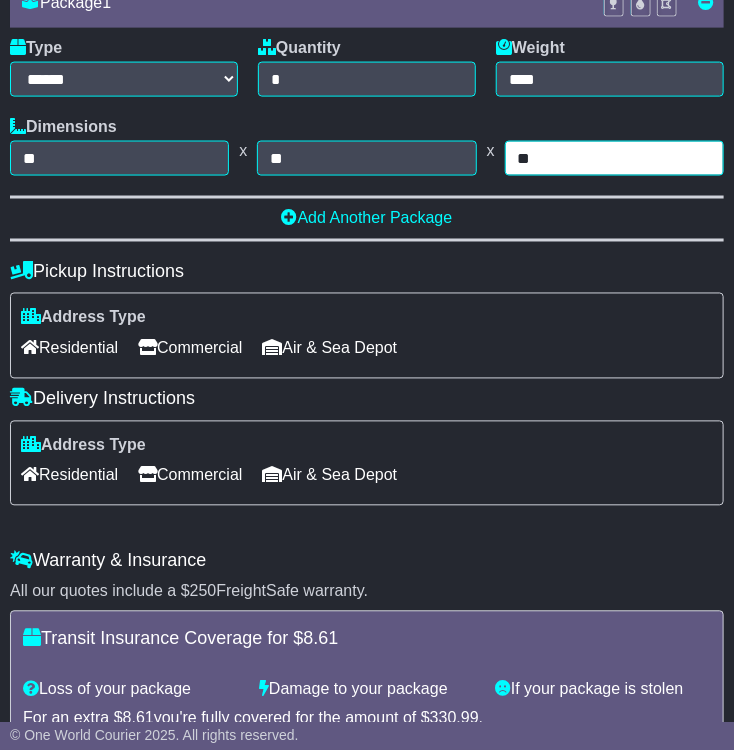type on "**" 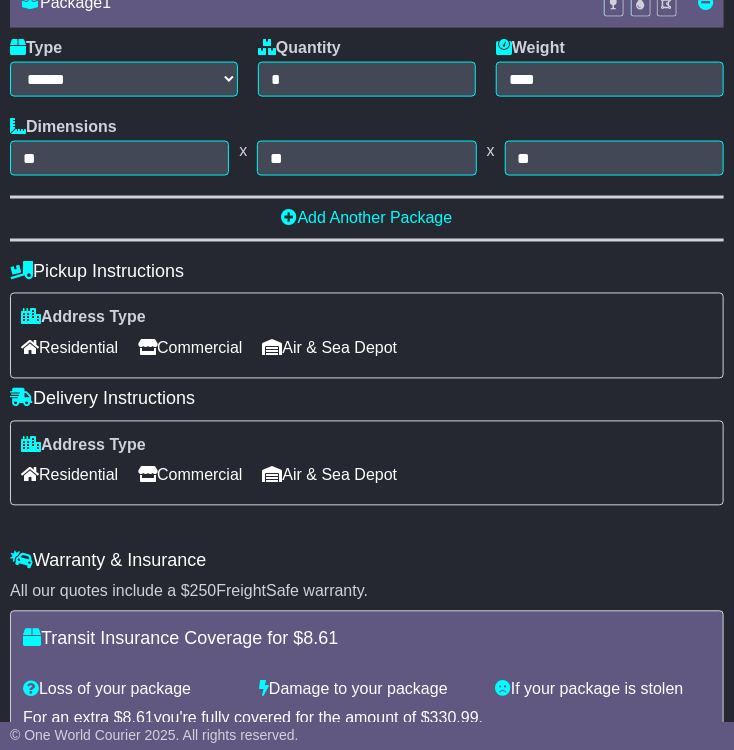 click on "Commercial" at bounding box center [190, 348] 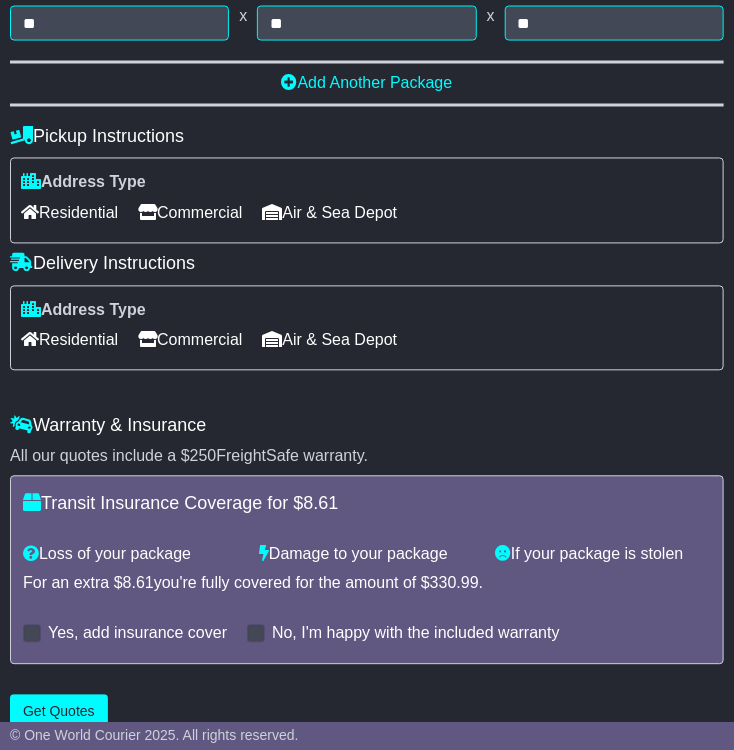 scroll, scrollTop: 953, scrollLeft: 0, axis: vertical 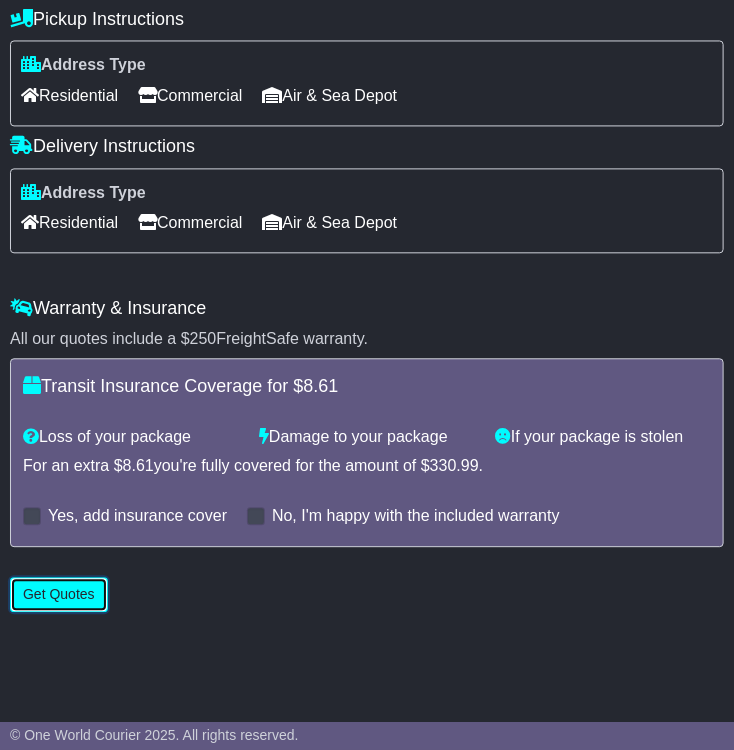 click on "Get Quotes" at bounding box center [59, 594] 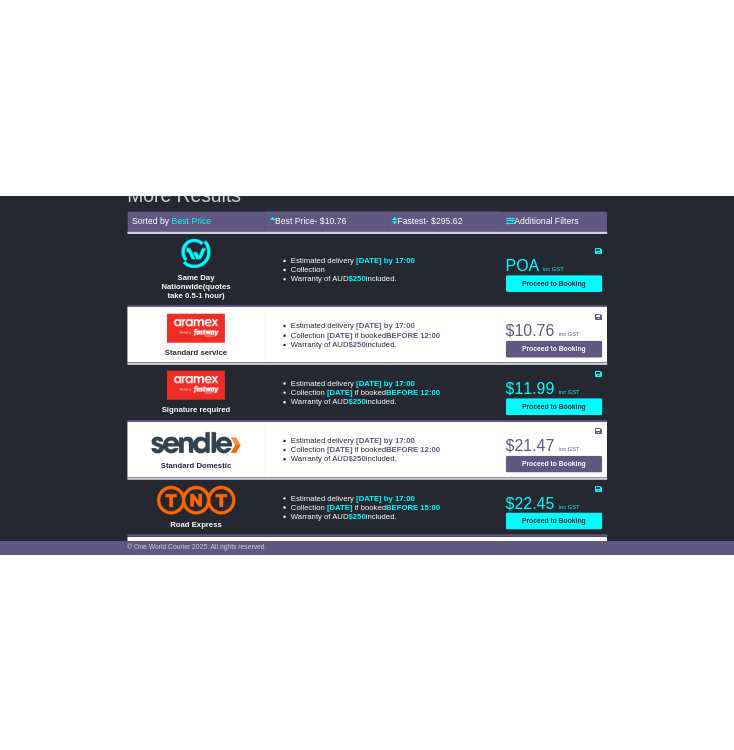 scroll, scrollTop: 800, scrollLeft: 0, axis: vertical 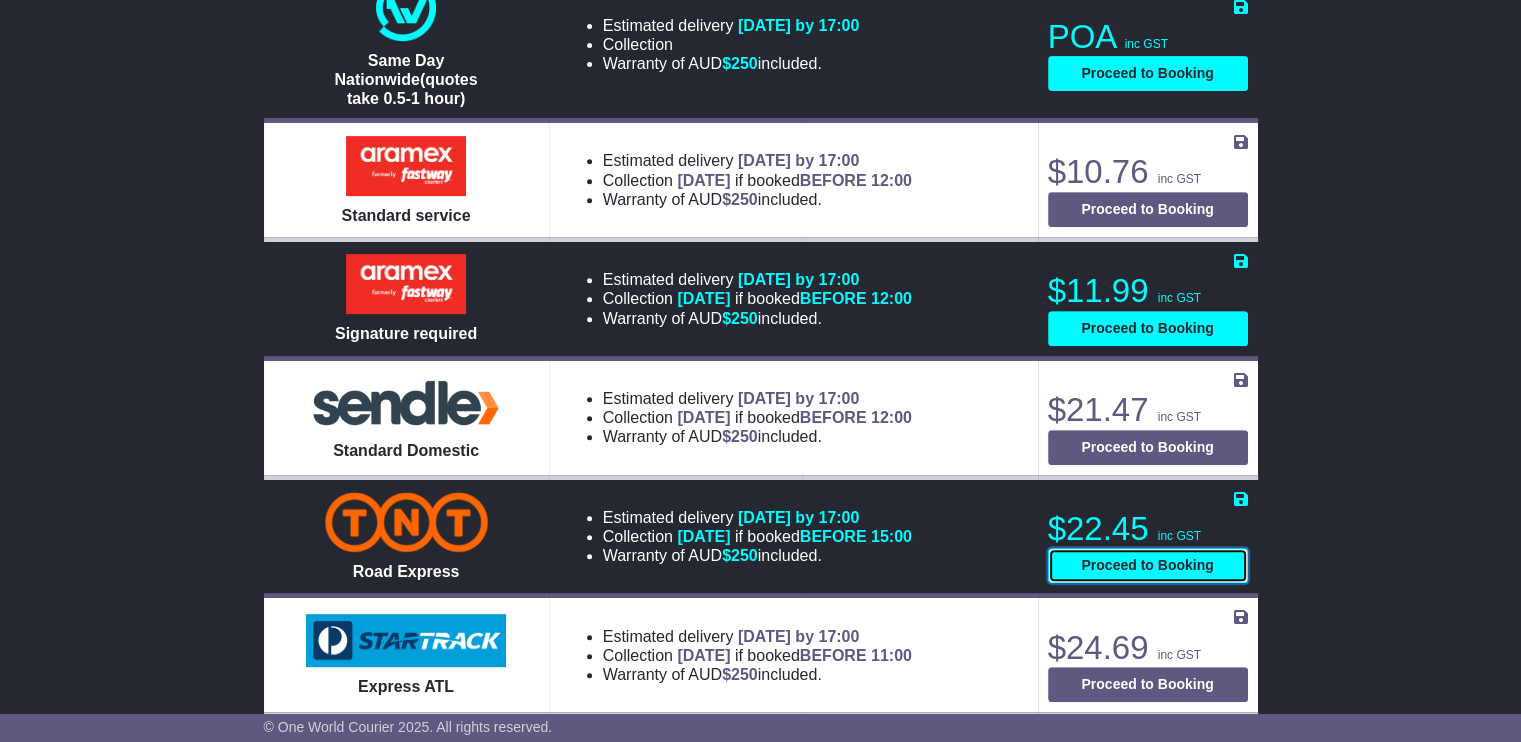 click on "Proceed to Booking" at bounding box center [1148, 565] 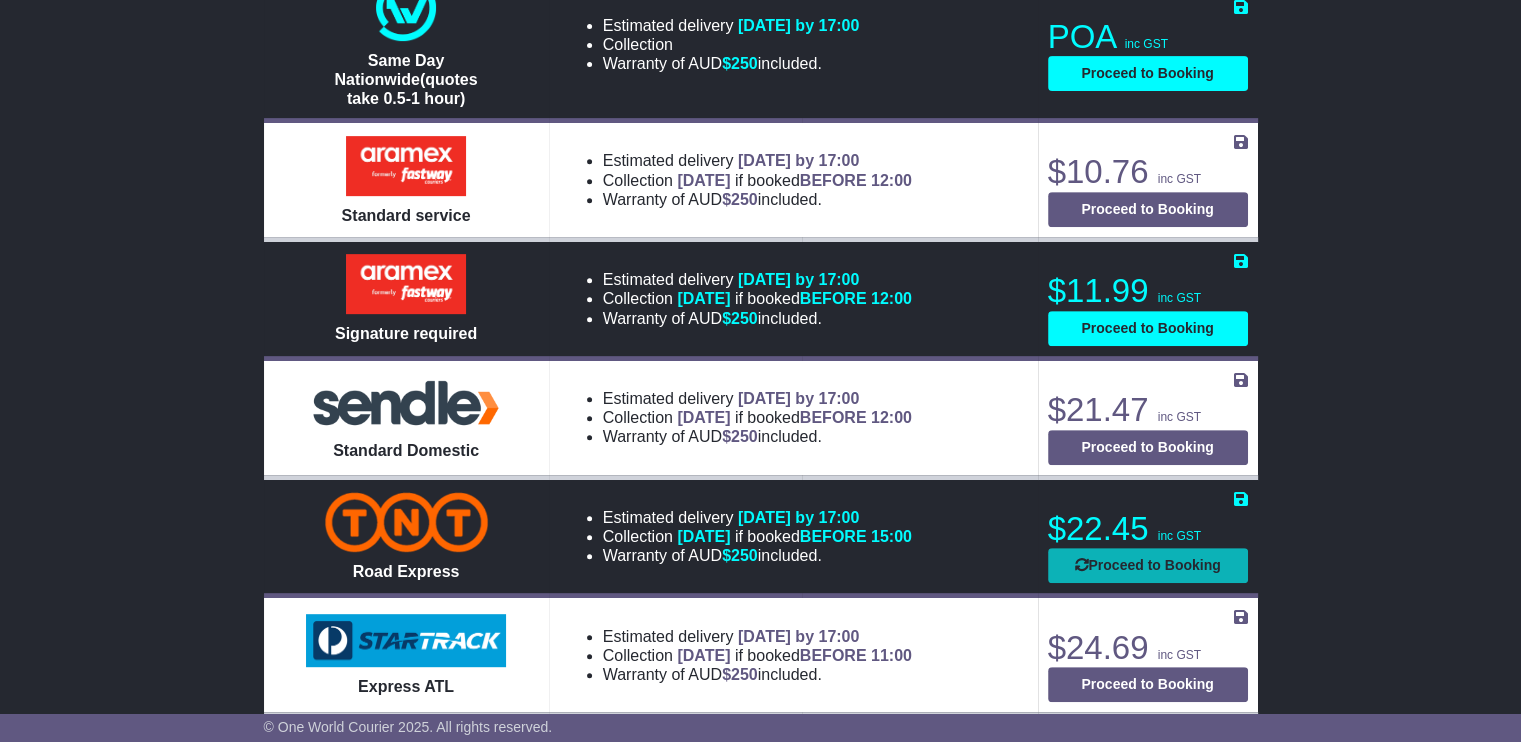 select on "****" 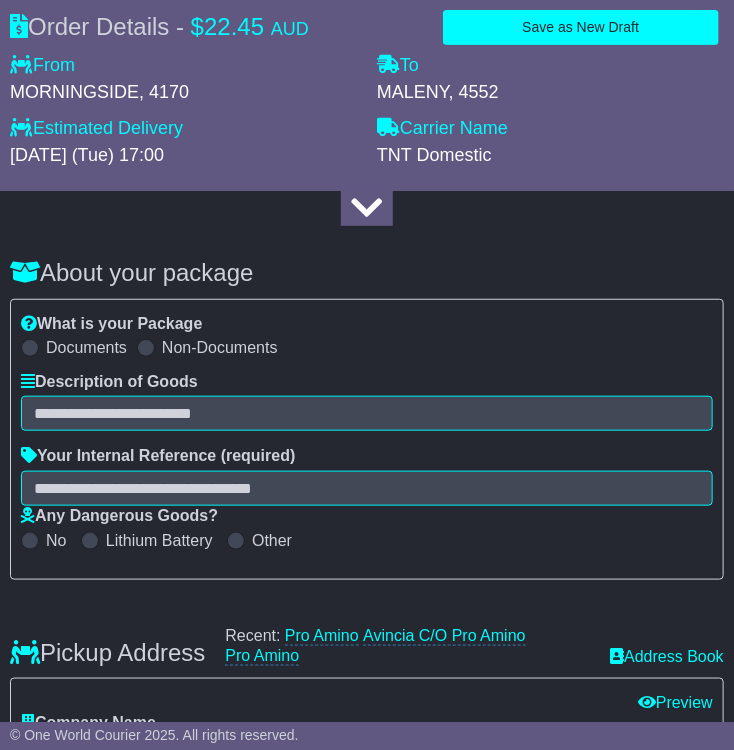 scroll, scrollTop: 200, scrollLeft: 0, axis: vertical 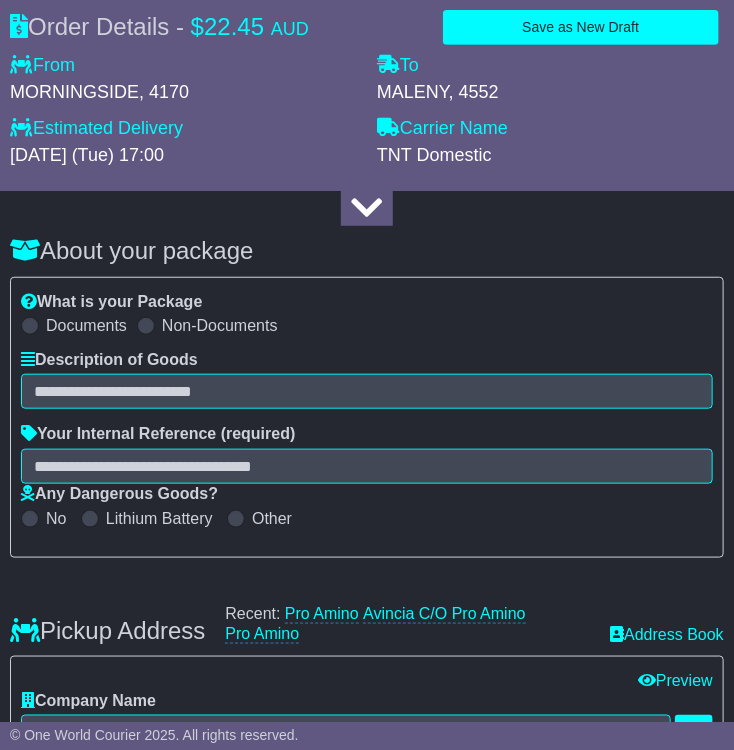 click on "Description of Goods
Attention: dangerous goods are not allowed by service." at bounding box center [367, 379] 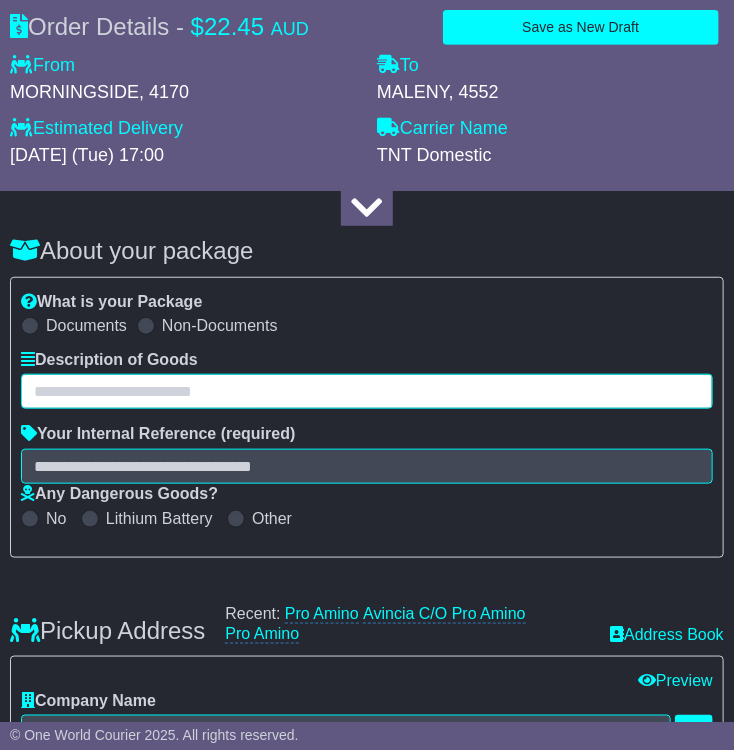 click at bounding box center [367, 391] 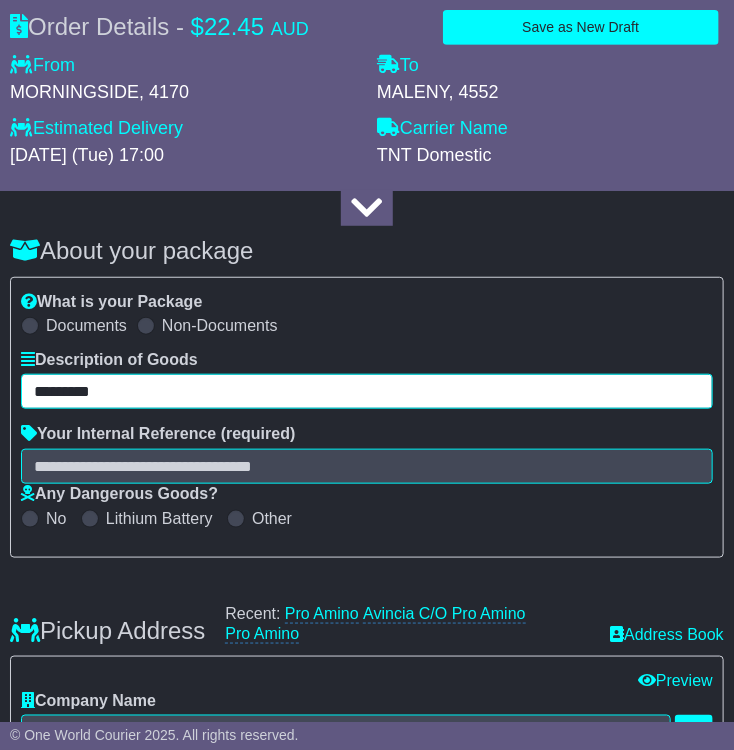 type on "*********" 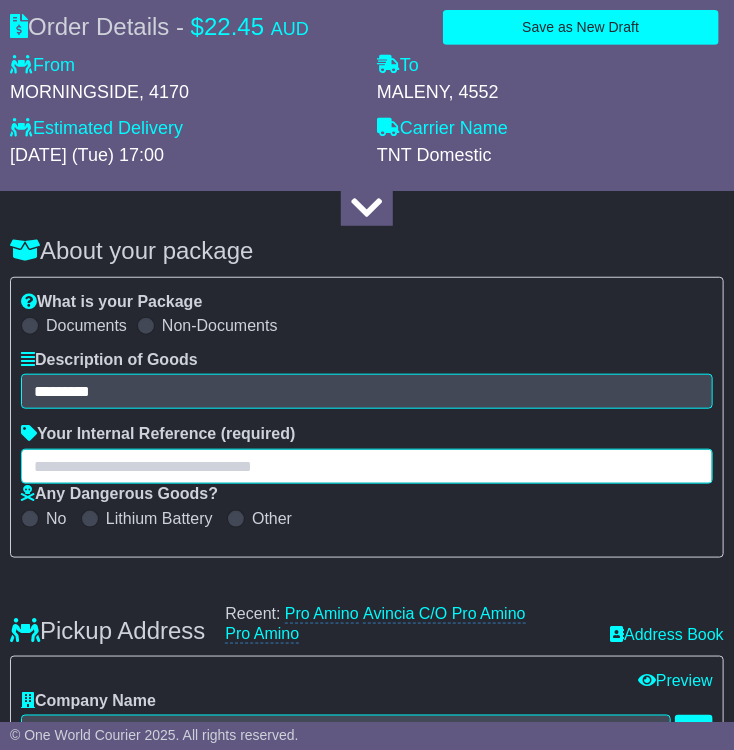 click at bounding box center [367, 466] 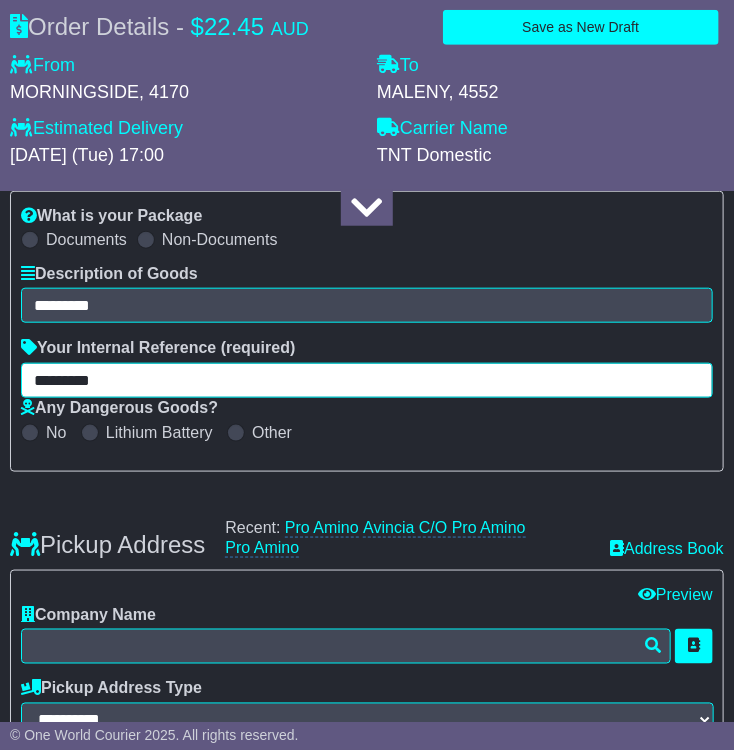 scroll, scrollTop: 500, scrollLeft: 0, axis: vertical 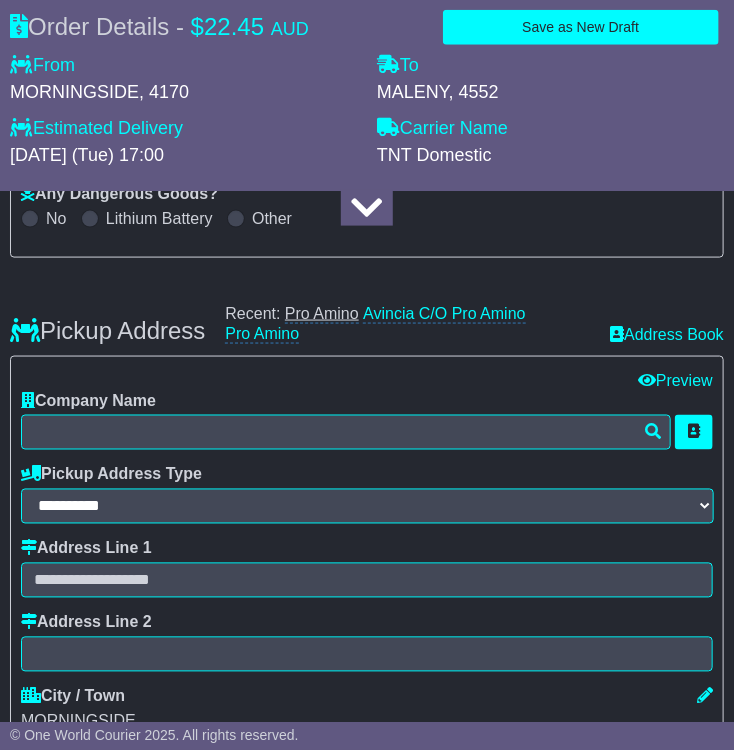 type on "*********" 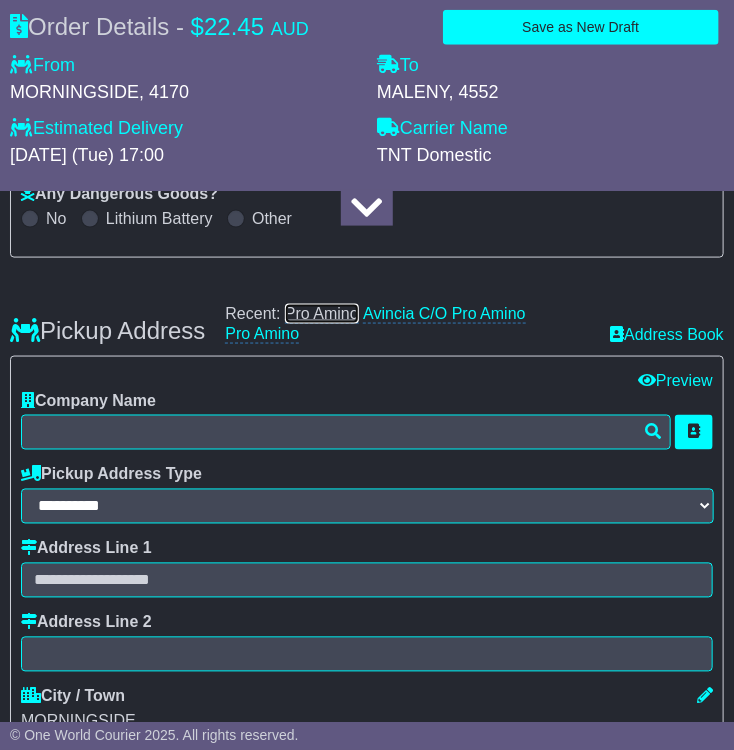 click on "Pro Amino" at bounding box center [322, 314] 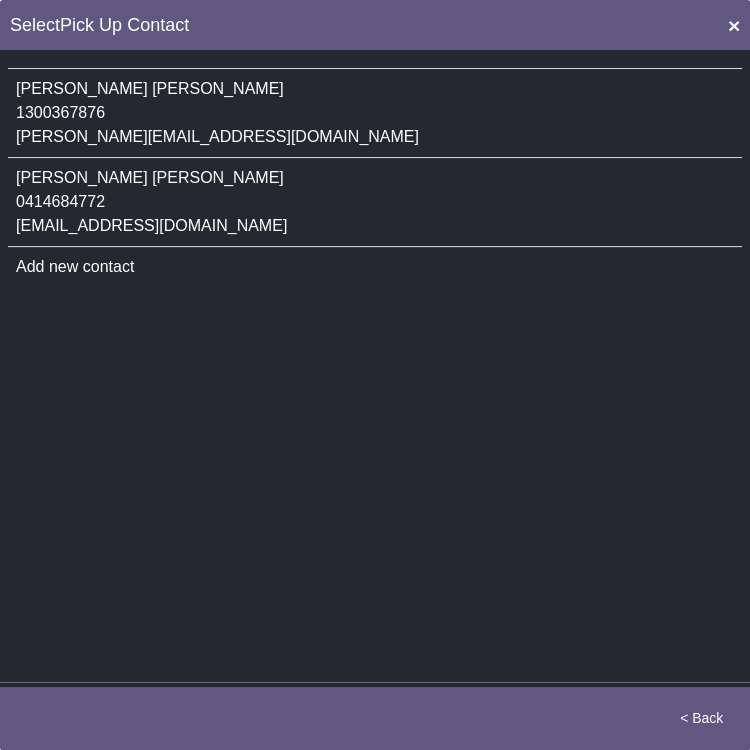 click on "Bailey   Dallinger
1300367876
bailey@proamino.com.au" at bounding box center [375, 113] 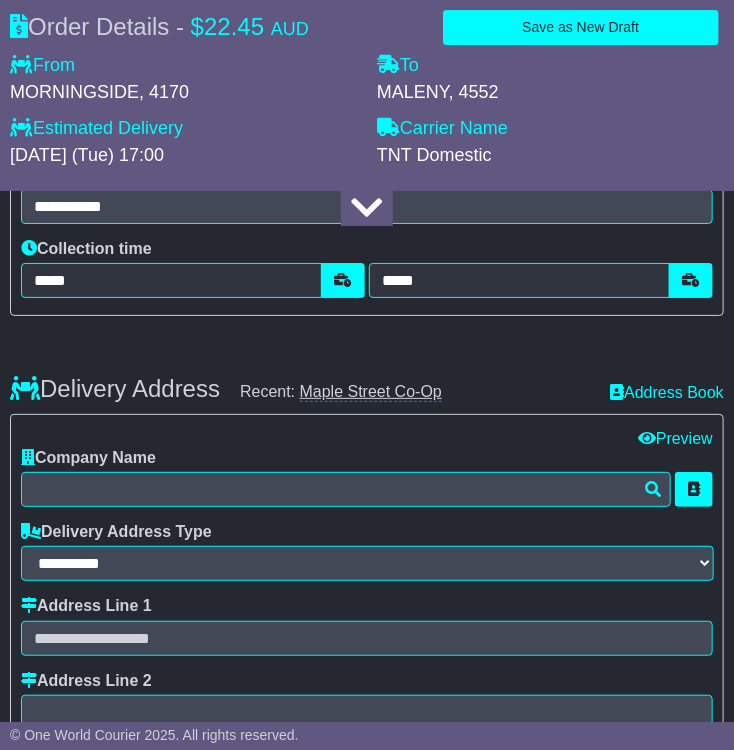 scroll, scrollTop: 1700, scrollLeft: 0, axis: vertical 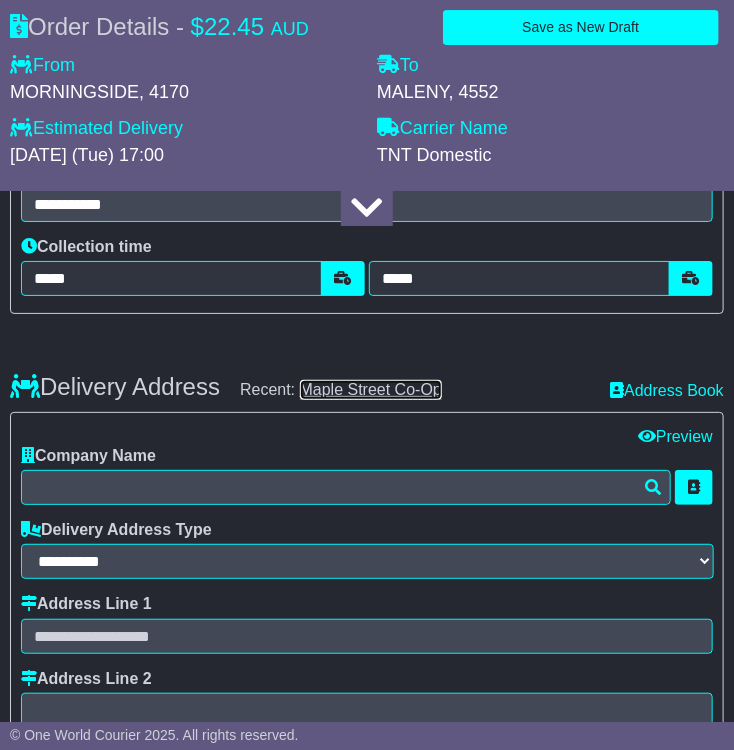 click on "Maple Street Co-Op" at bounding box center [371, 390] 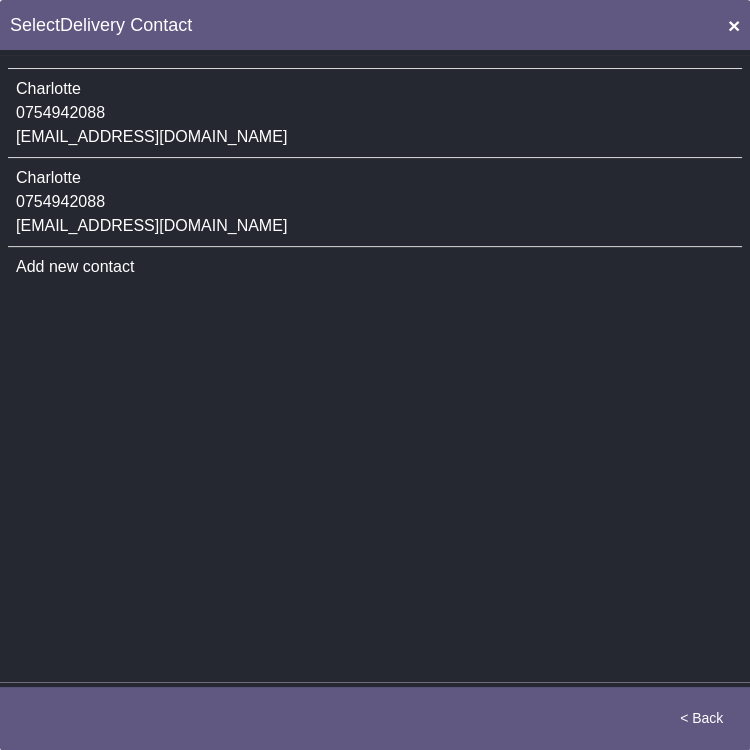 click on "Charlotte
0754942088
shopmanager@maplestreet.coop" at bounding box center [375, 202] 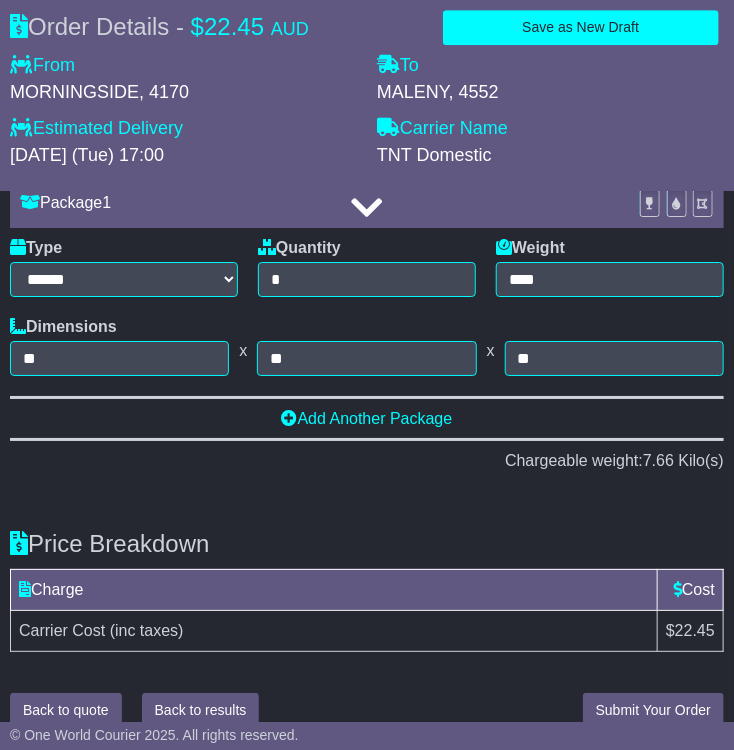 scroll, scrollTop: 3479, scrollLeft: 0, axis: vertical 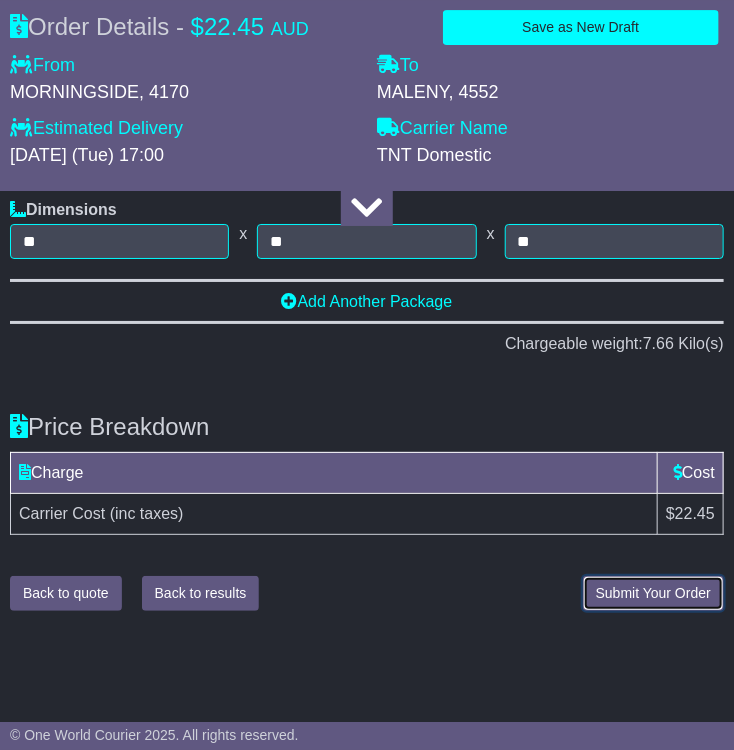 click on "Submit Your Order" at bounding box center (653, 593) 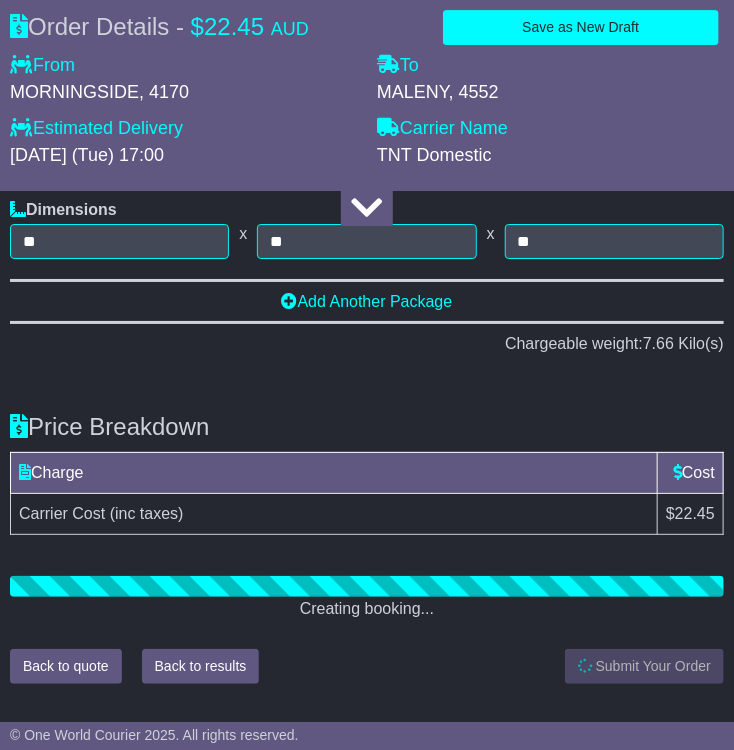 scroll, scrollTop: 2443, scrollLeft: 0, axis: vertical 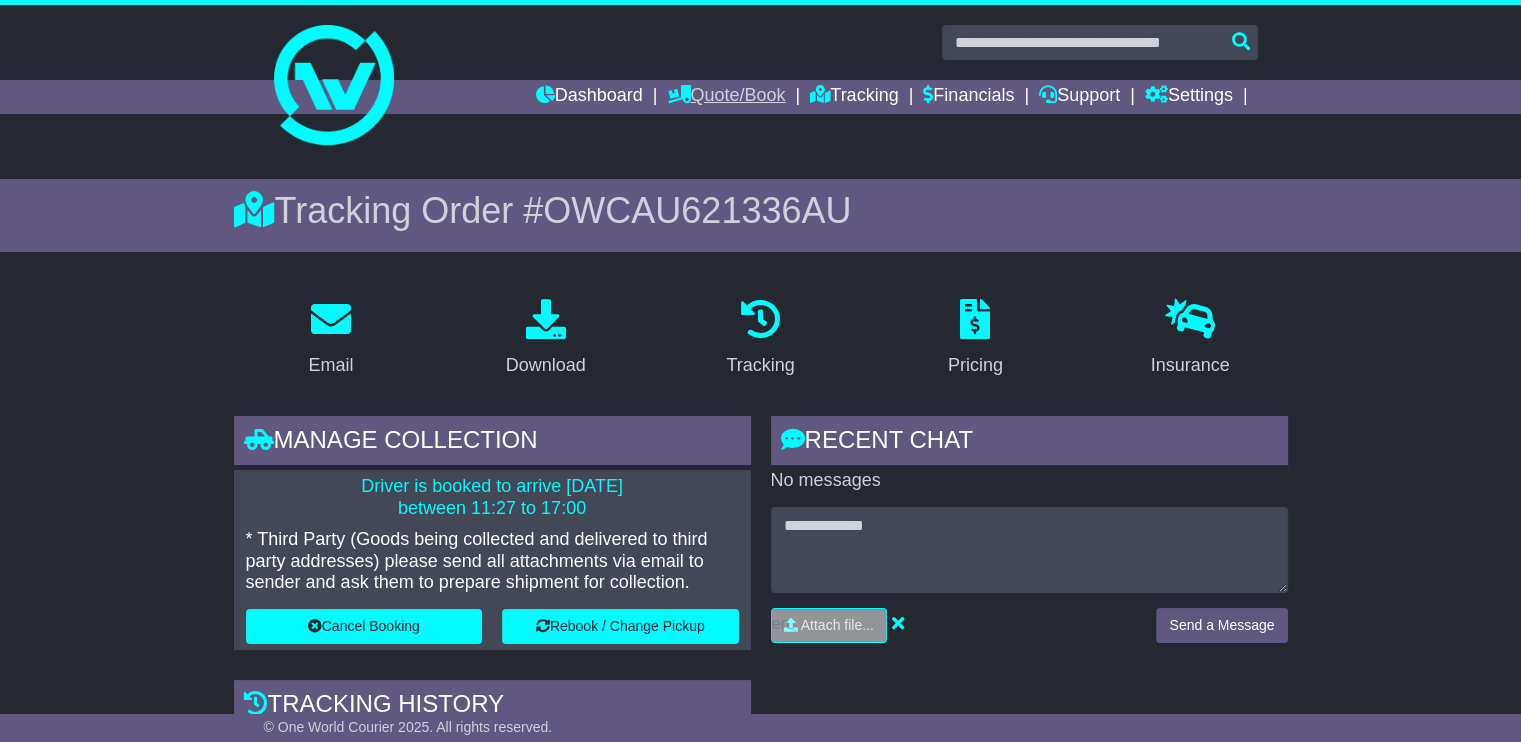 click on "Quote/Book" at bounding box center [726, 97] 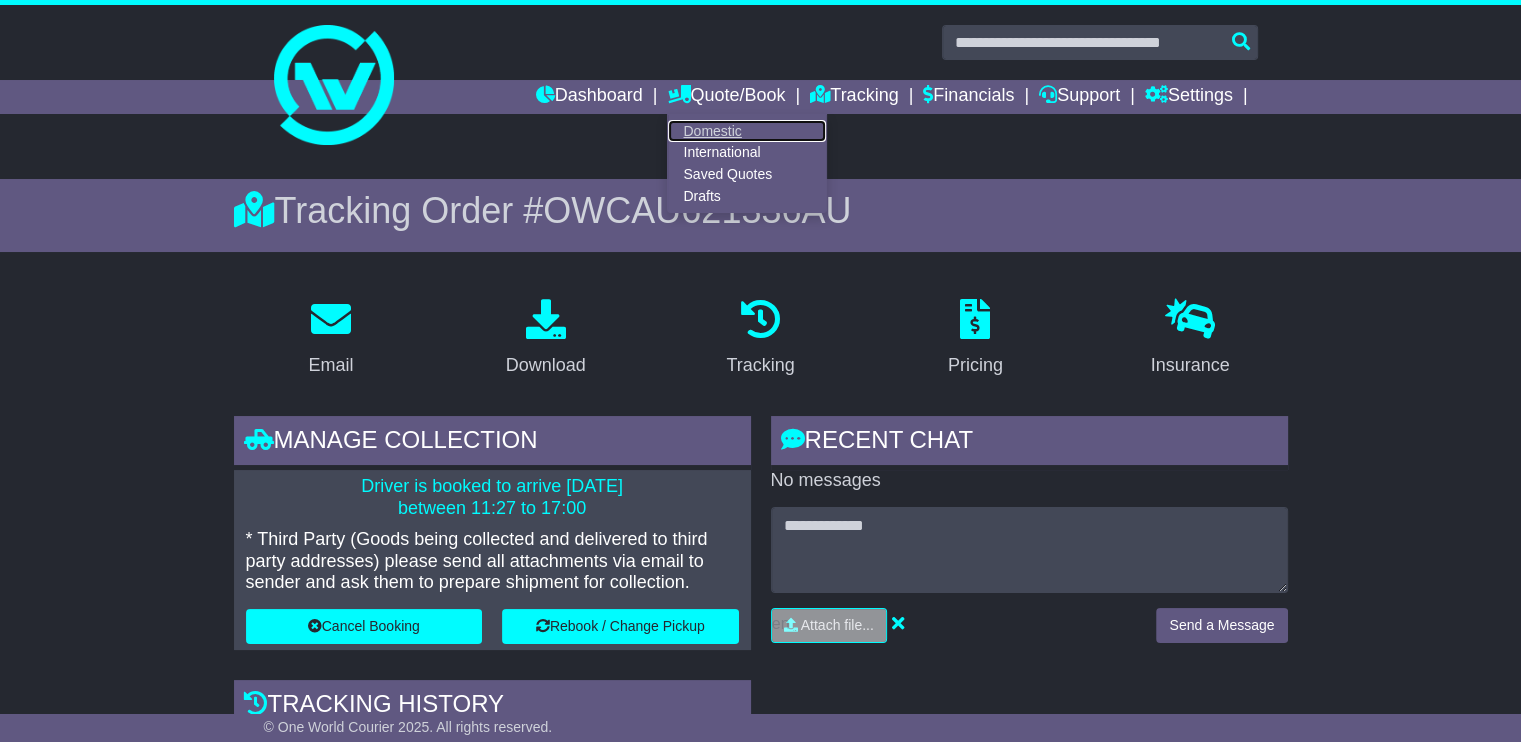 click on "Domestic" at bounding box center (747, 131) 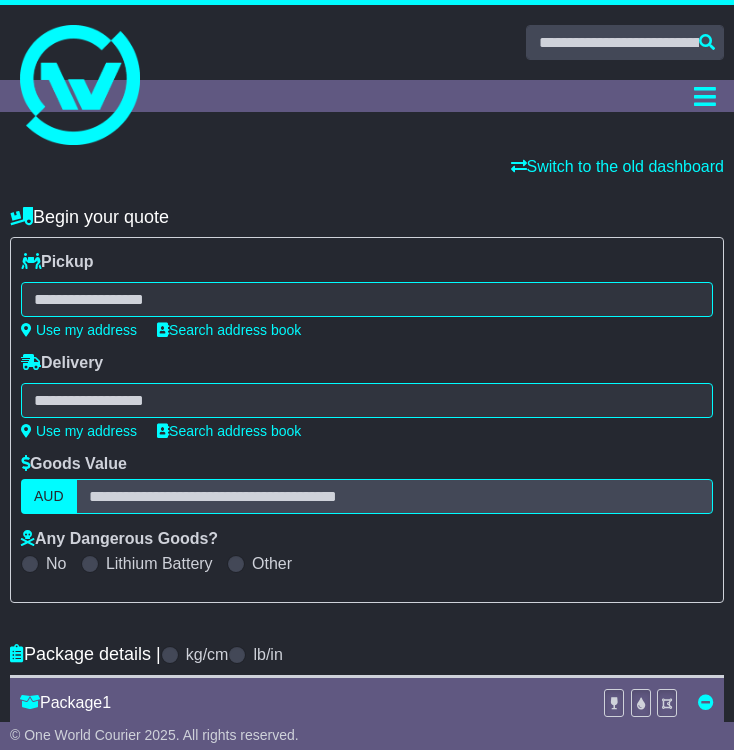 click at bounding box center (367, 299) 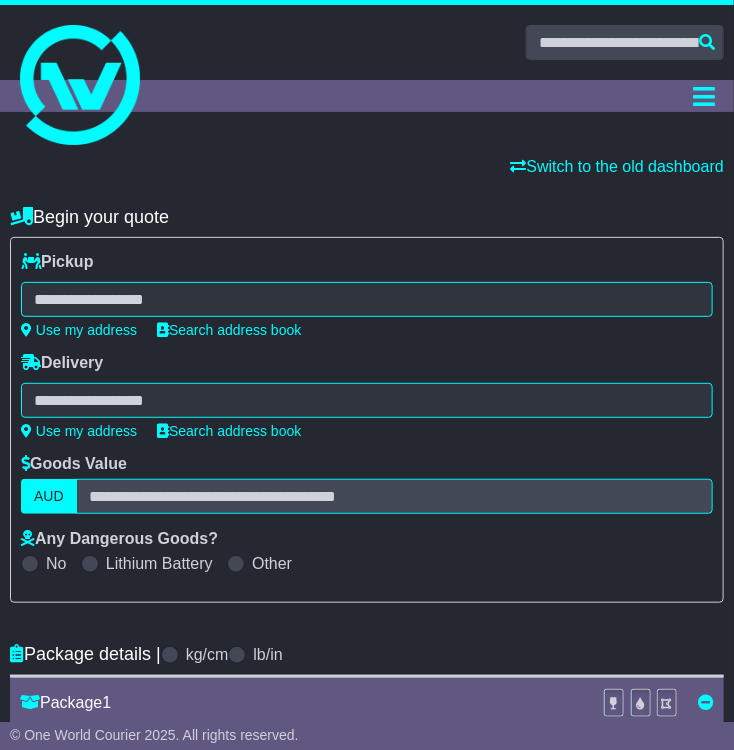scroll, scrollTop: 0, scrollLeft: 0, axis: both 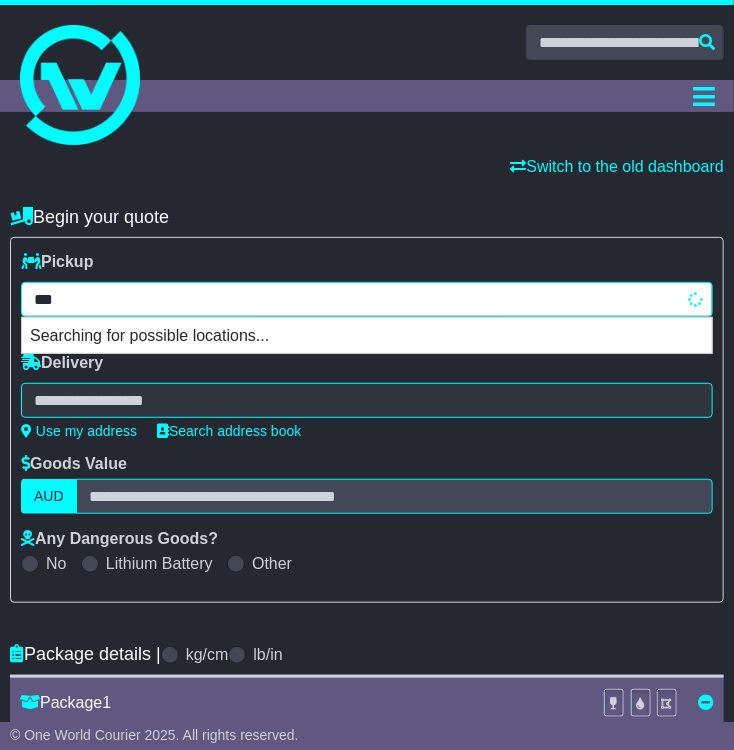 type on "****" 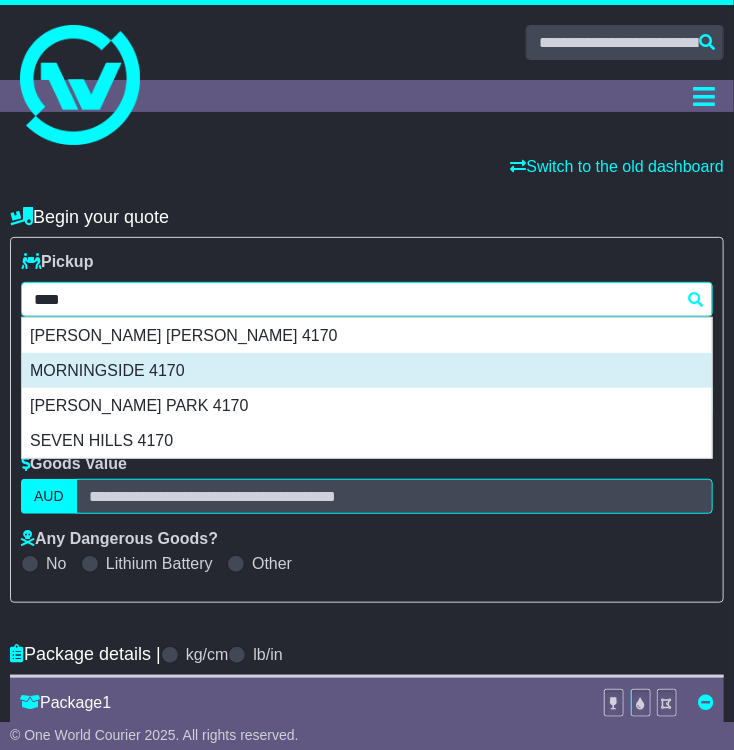 click on "MORNINGSIDE 4170" at bounding box center [367, 370] 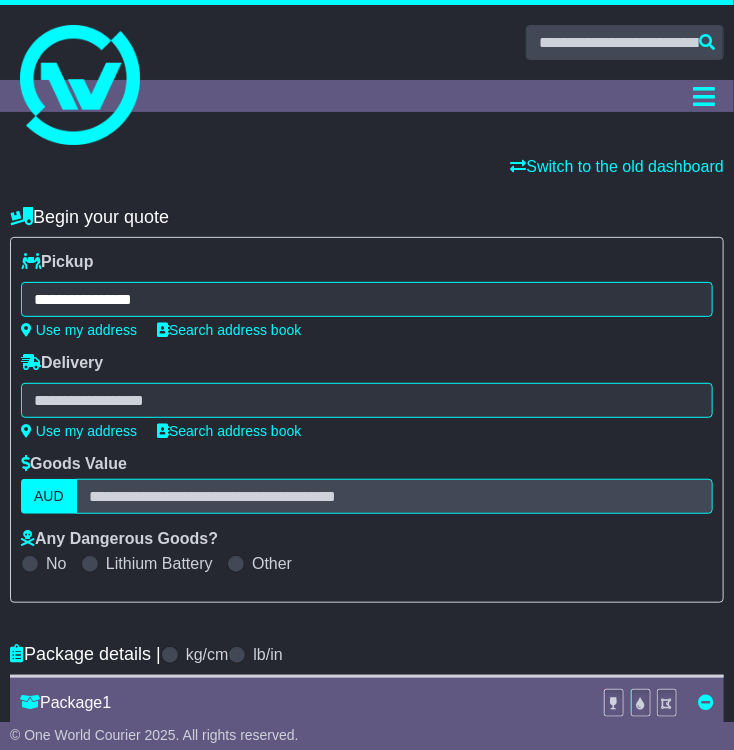 type on "**********" 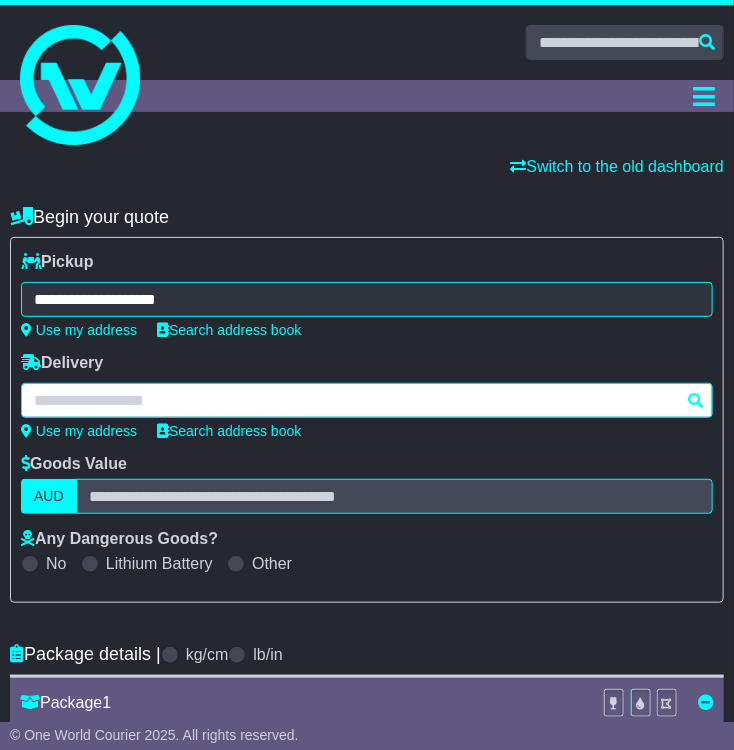 click at bounding box center (367, 400) 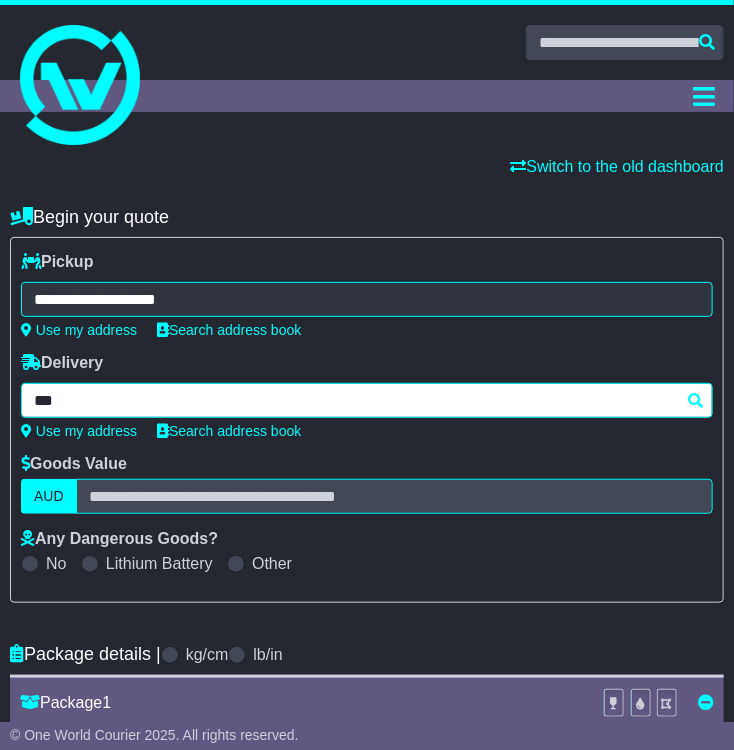 type on "****" 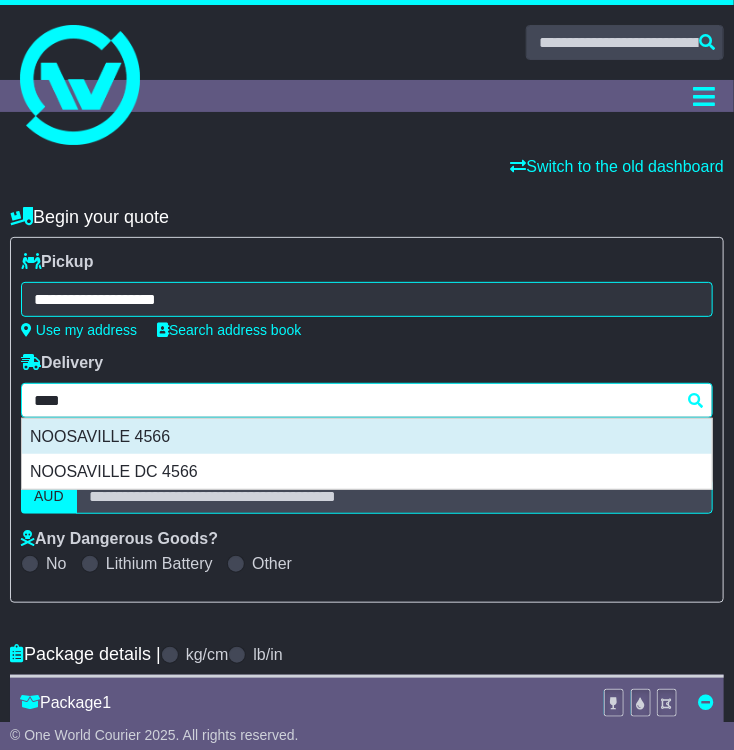 click on "NOOSAVILLE 4566" at bounding box center (367, 436) 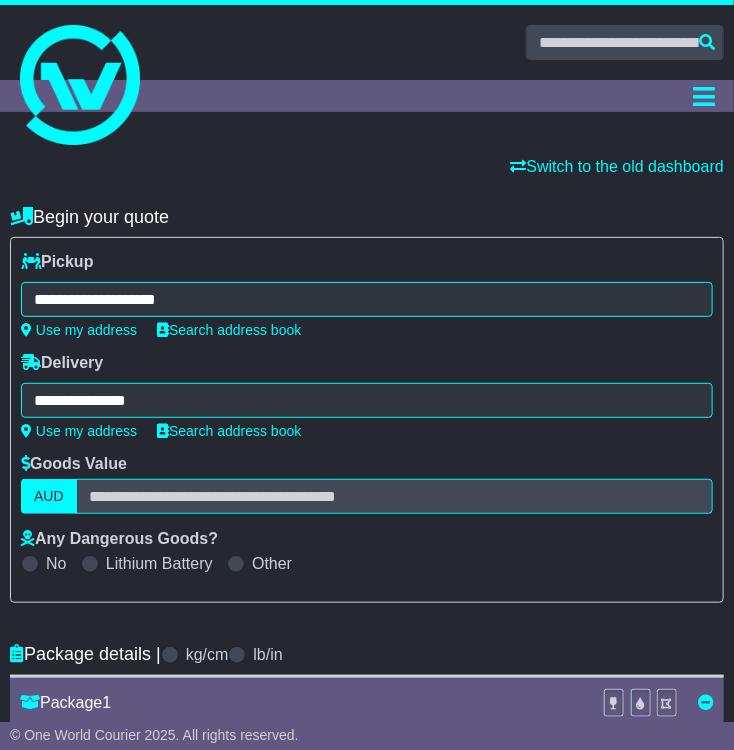 type on "**********" 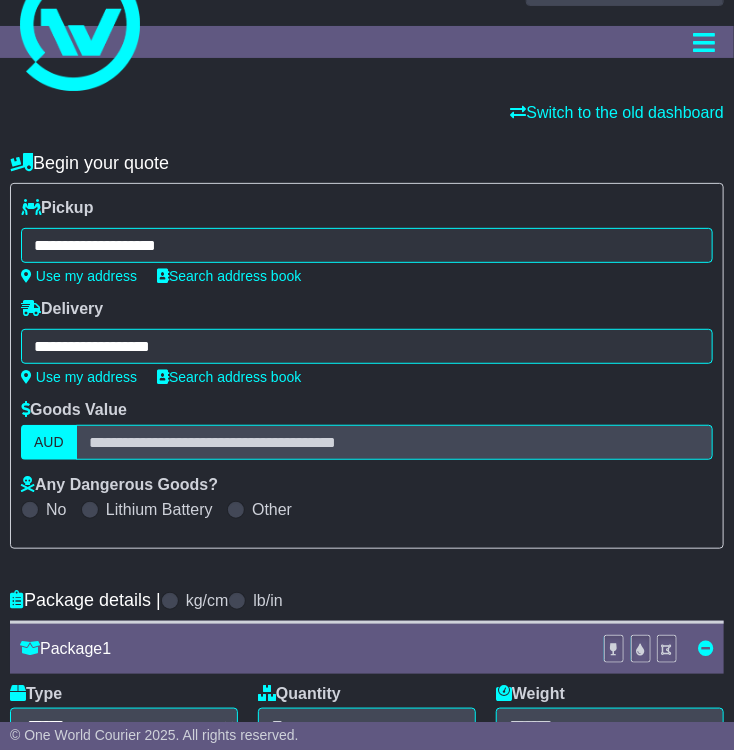 scroll, scrollTop: 100, scrollLeft: 0, axis: vertical 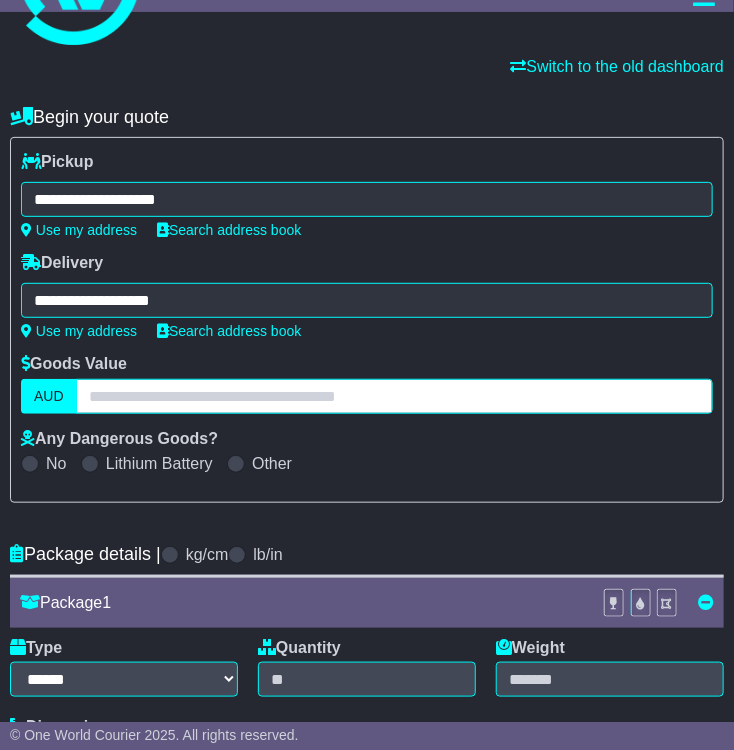 click at bounding box center [394, 396] 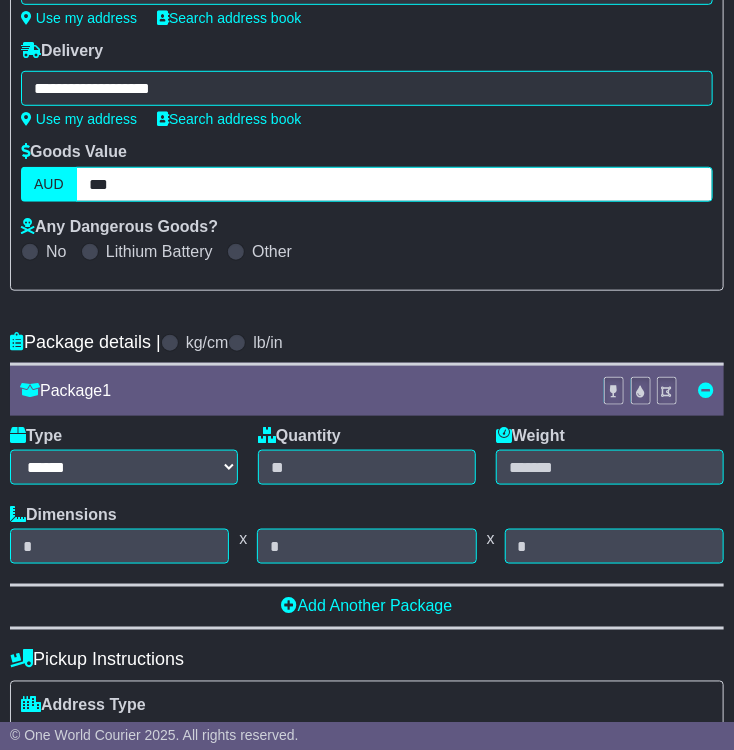 scroll, scrollTop: 400, scrollLeft: 0, axis: vertical 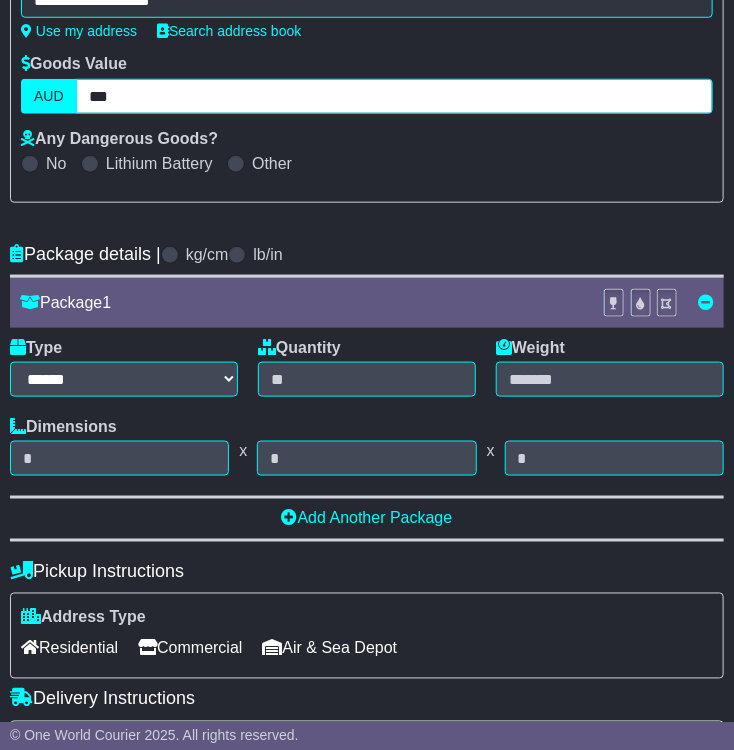 type on "***" 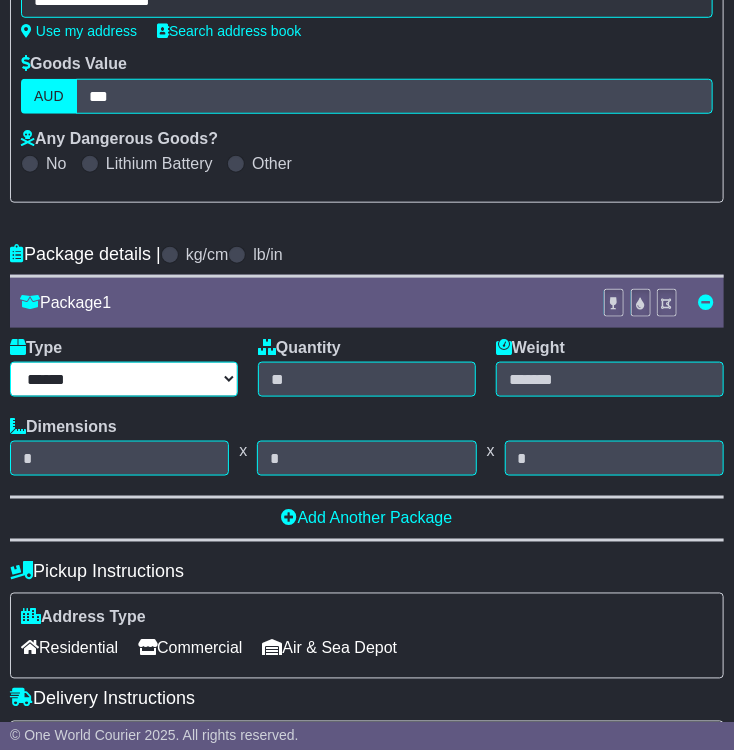 click on "****** ****** *** ******** ***** **** **** ****** *** *******" at bounding box center (124, 379) 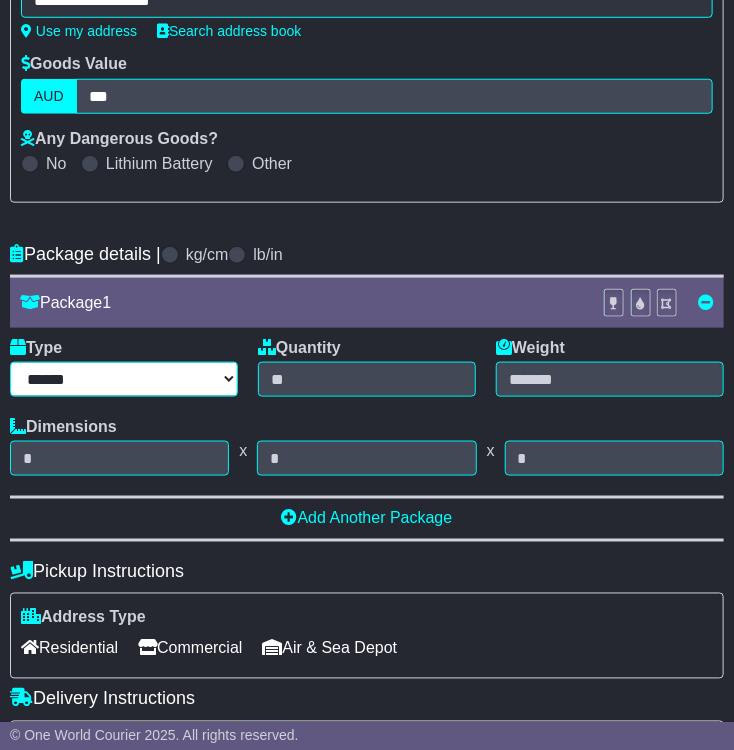 select on "****" 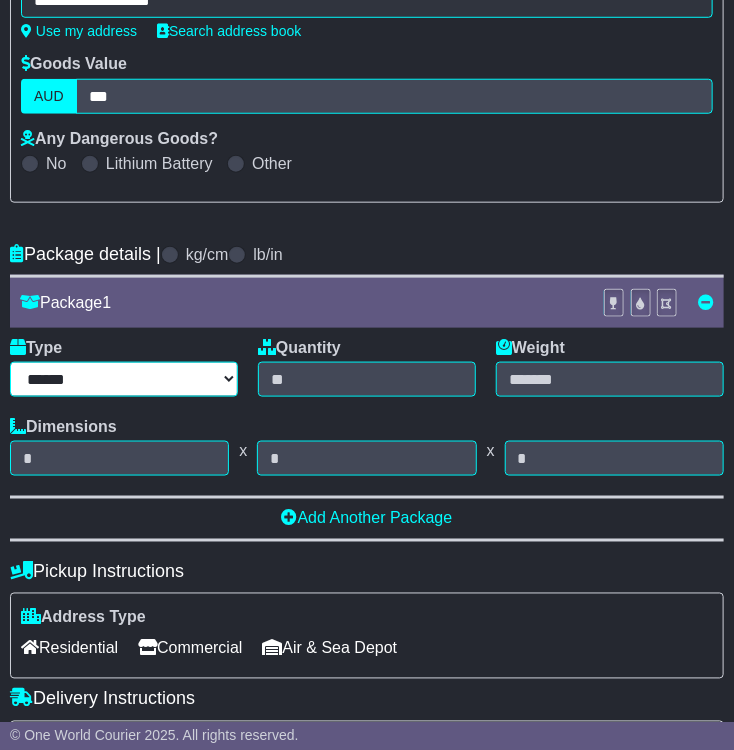 click on "****** ****** *** ******** ***** **** **** ****** *** *******" at bounding box center [124, 379] 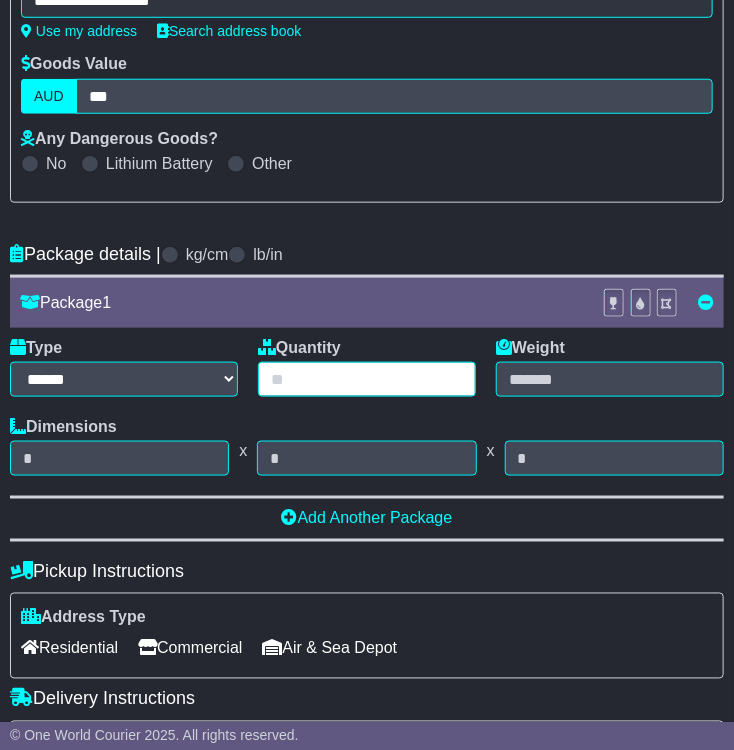 click at bounding box center (367, 379) 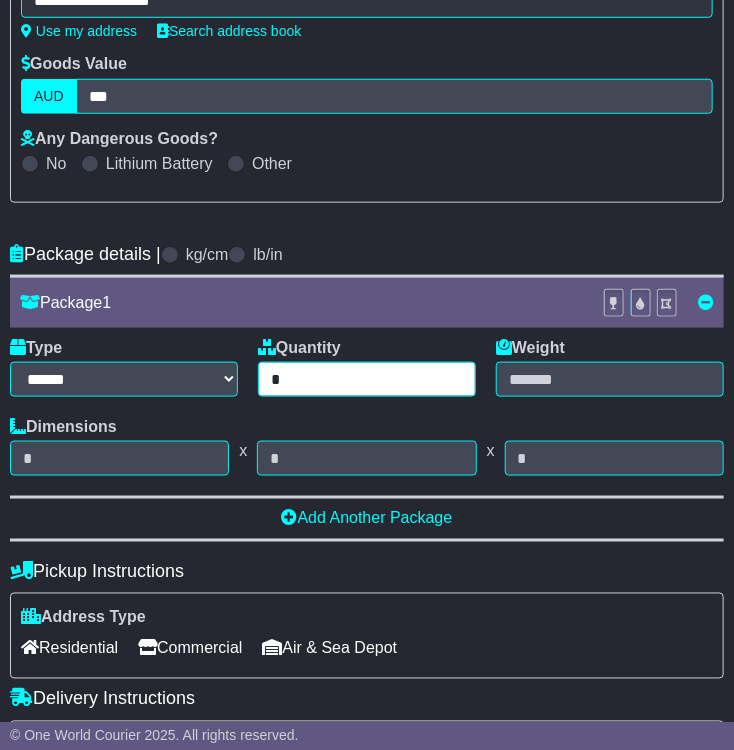 type on "*" 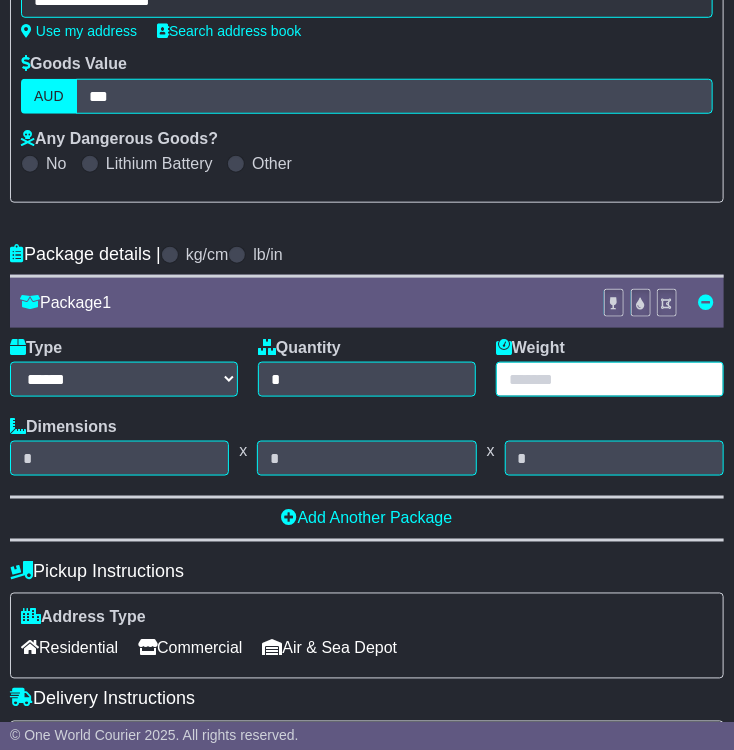 click at bounding box center (610, 379) 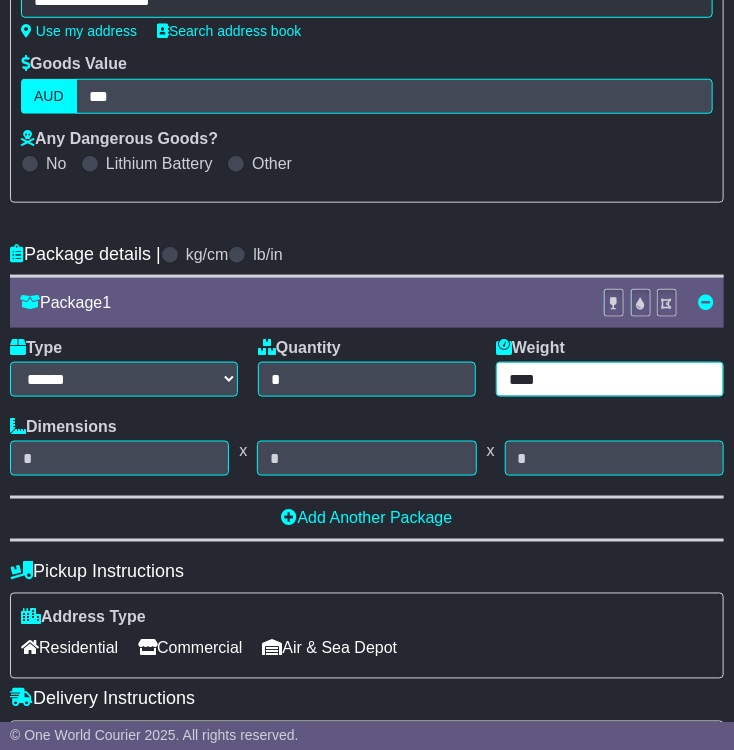 type on "****" 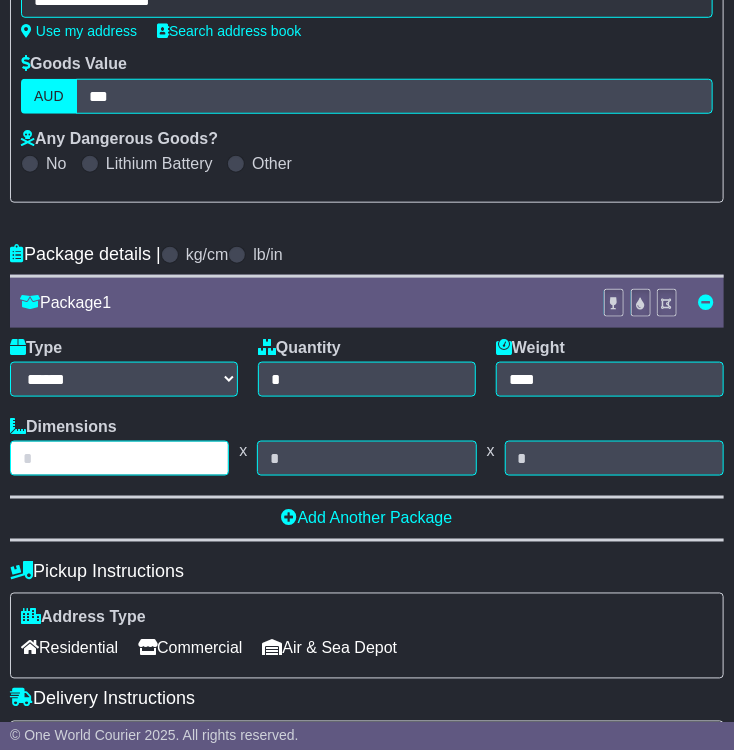 click at bounding box center (119, 458) 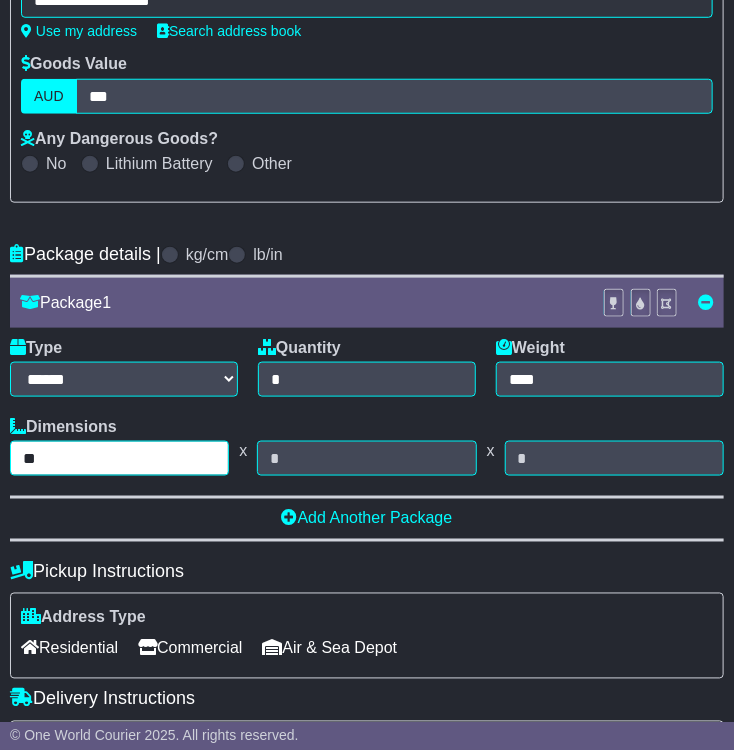 type on "**" 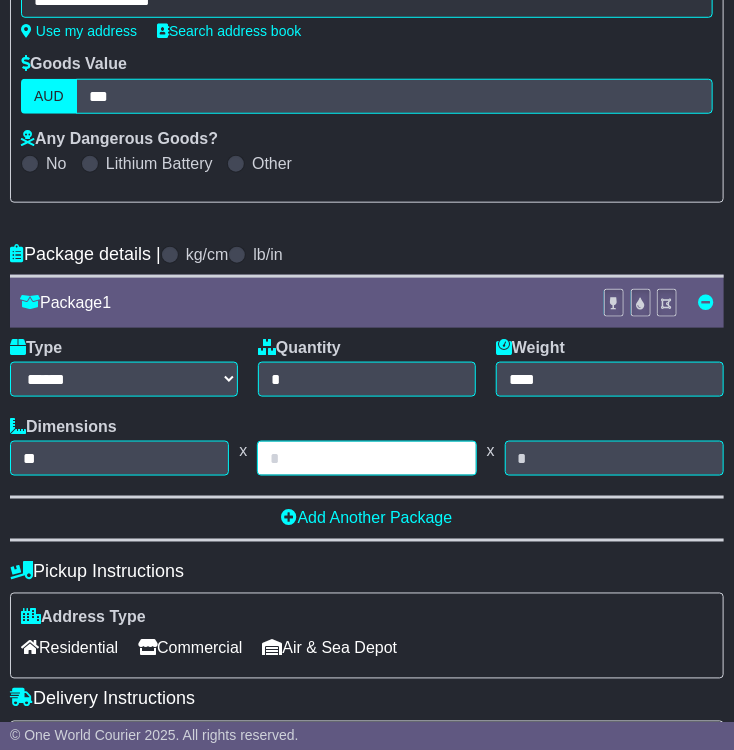 click at bounding box center (366, 458) 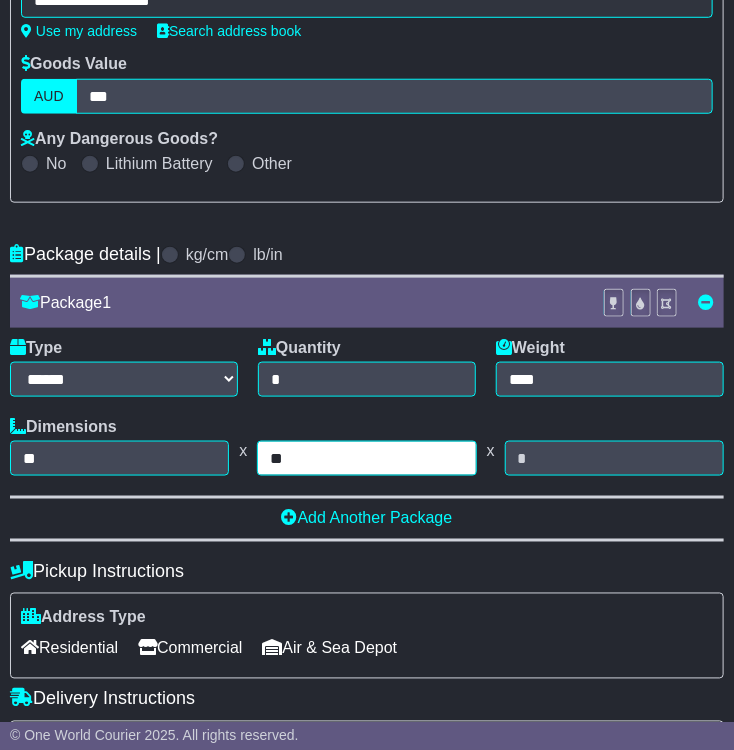 type on "**" 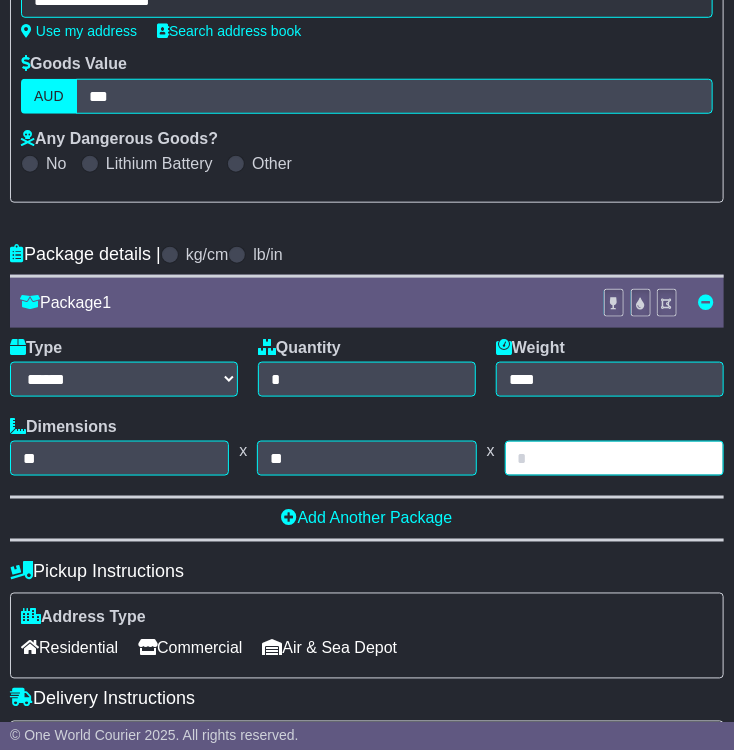click at bounding box center (614, 458) 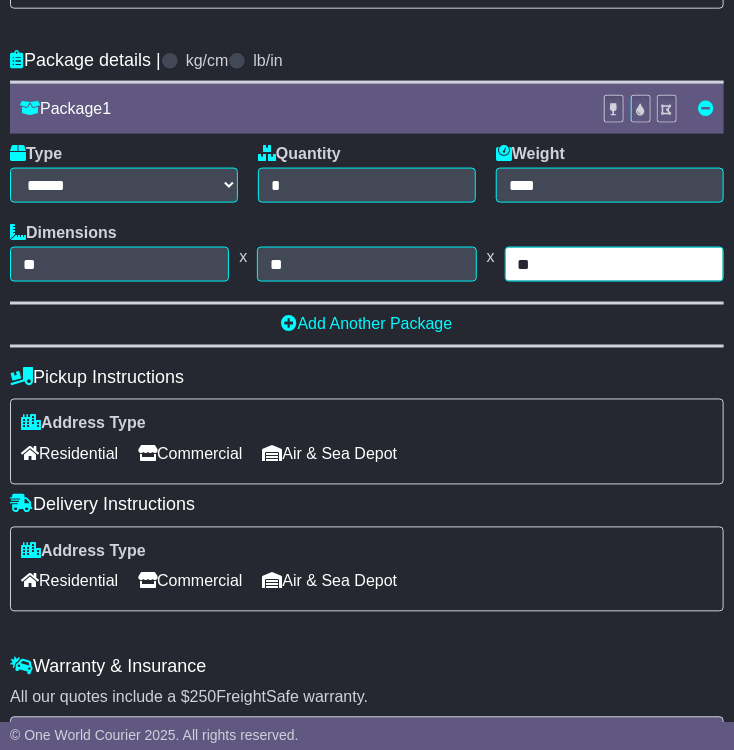 scroll, scrollTop: 600, scrollLeft: 0, axis: vertical 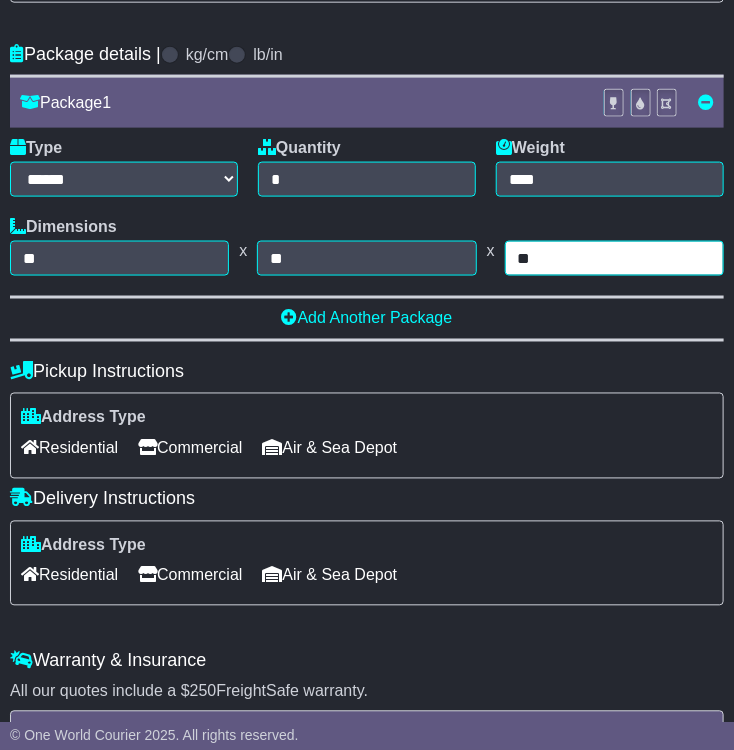 type on "**" 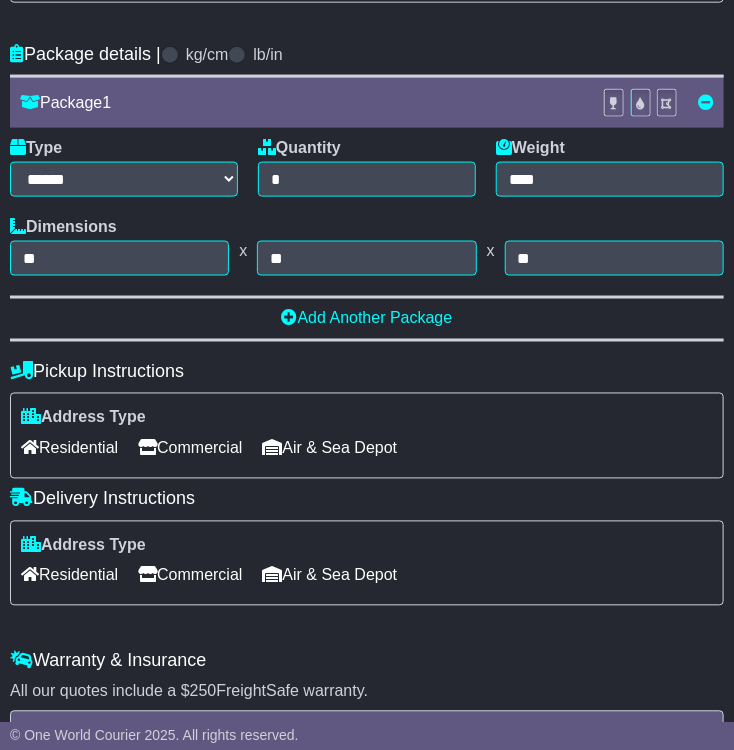 click on "Commercial" at bounding box center [190, 448] 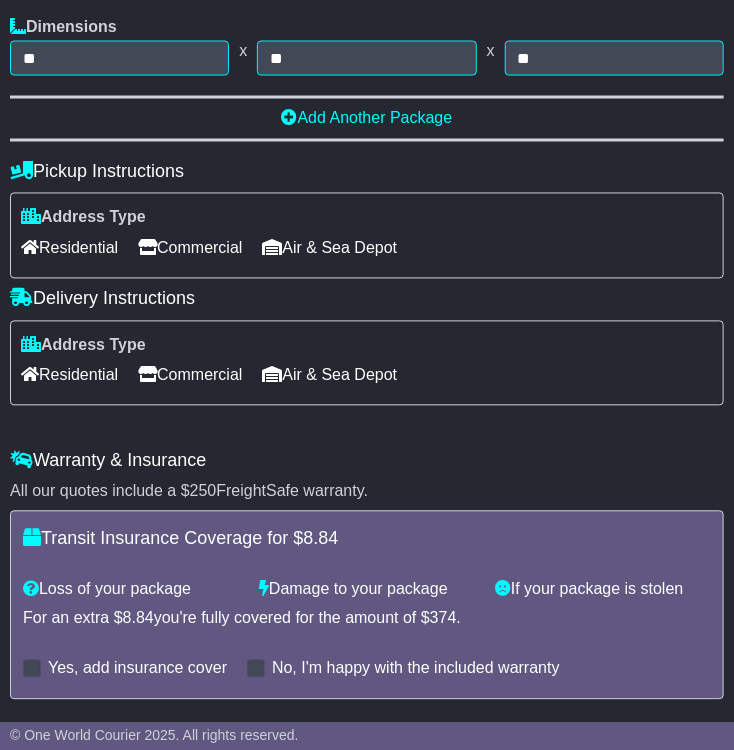 scroll, scrollTop: 953, scrollLeft: 0, axis: vertical 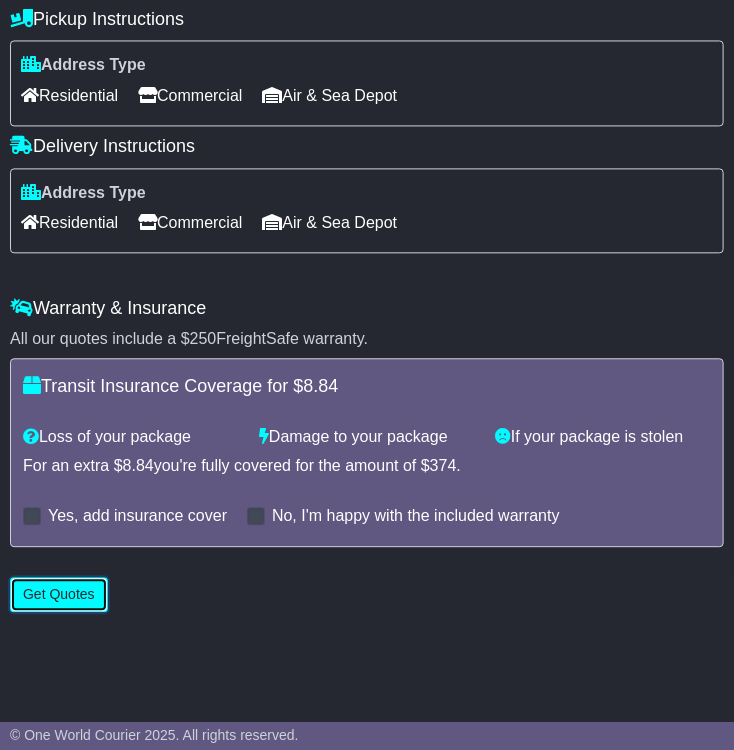 click on "Get Quotes" at bounding box center [59, 594] 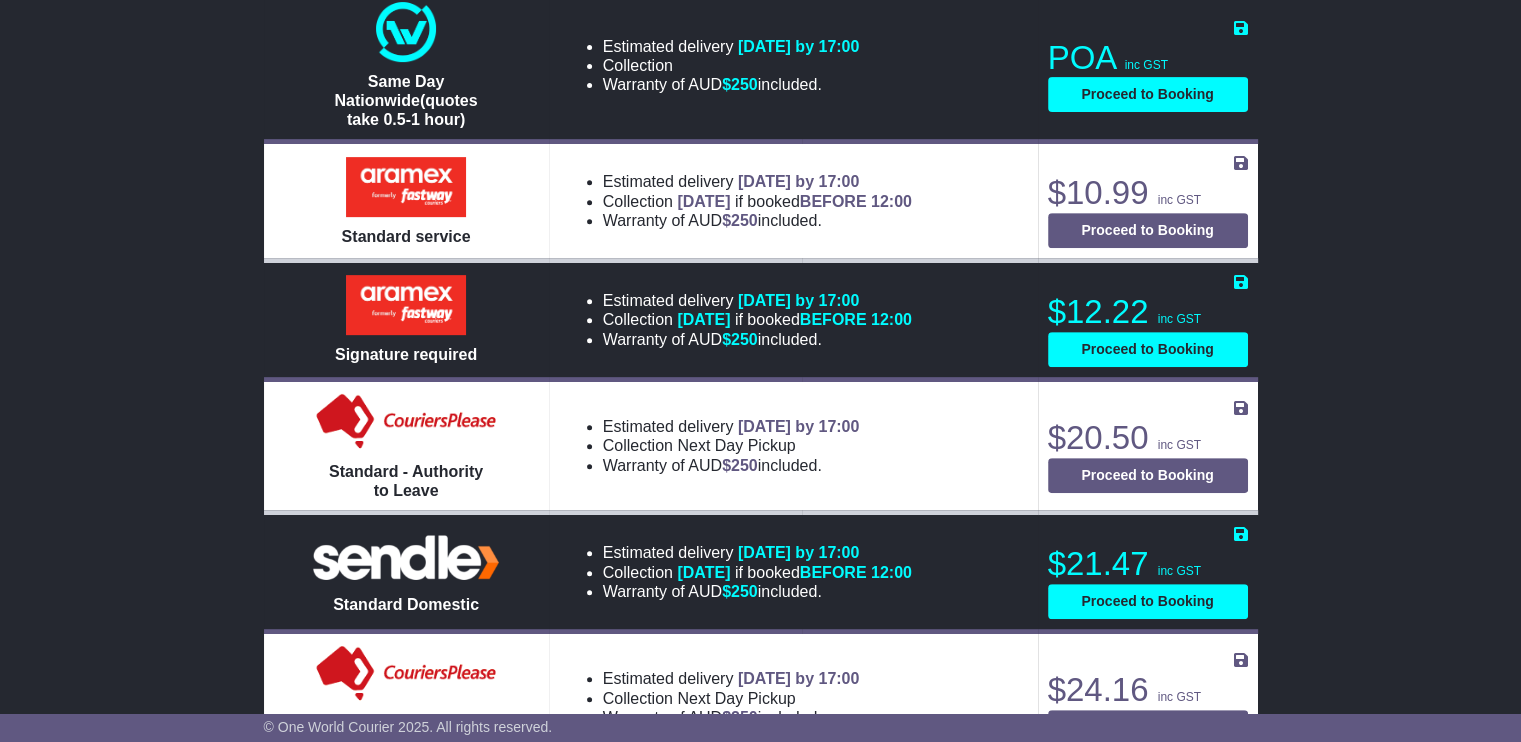 scroll, scrollTop: 800, scrollLeft: 0, axis: vertical 